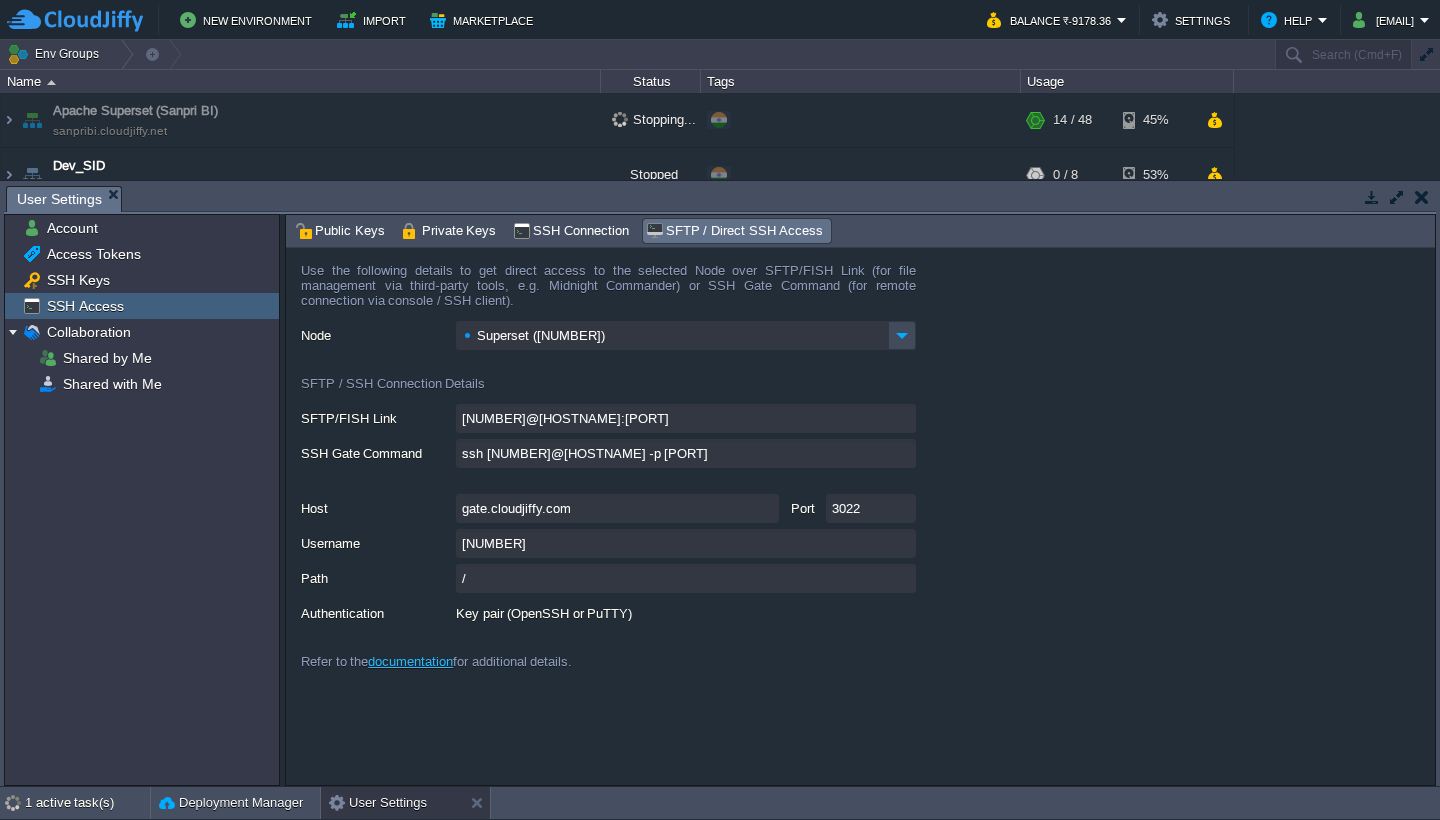 scroll, scrollTop: 0, scrollLeft: 0, axis: both 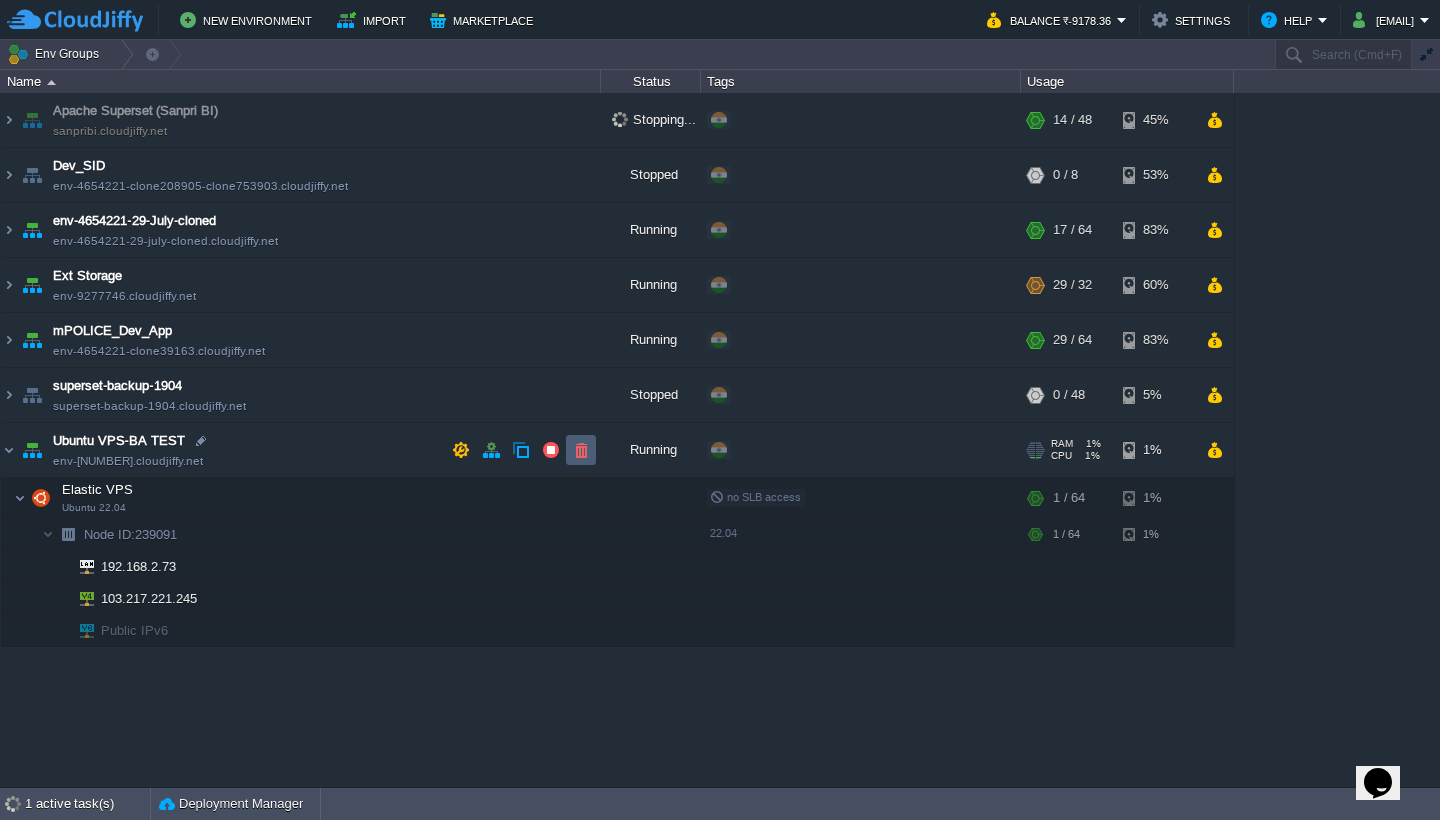 click at bounding box center (581, 450) 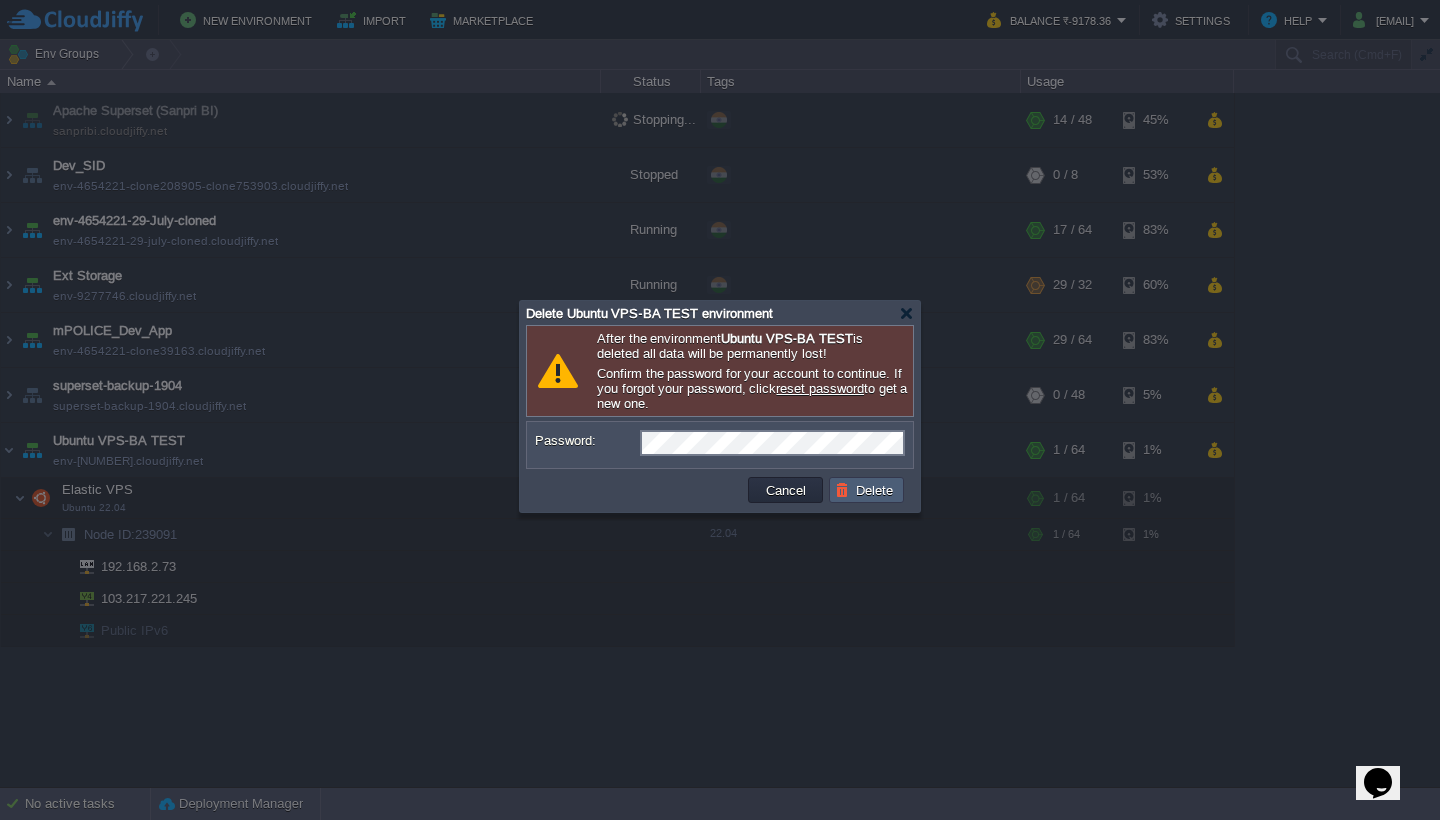 click on "Delete" at bounding box center [867, 490] 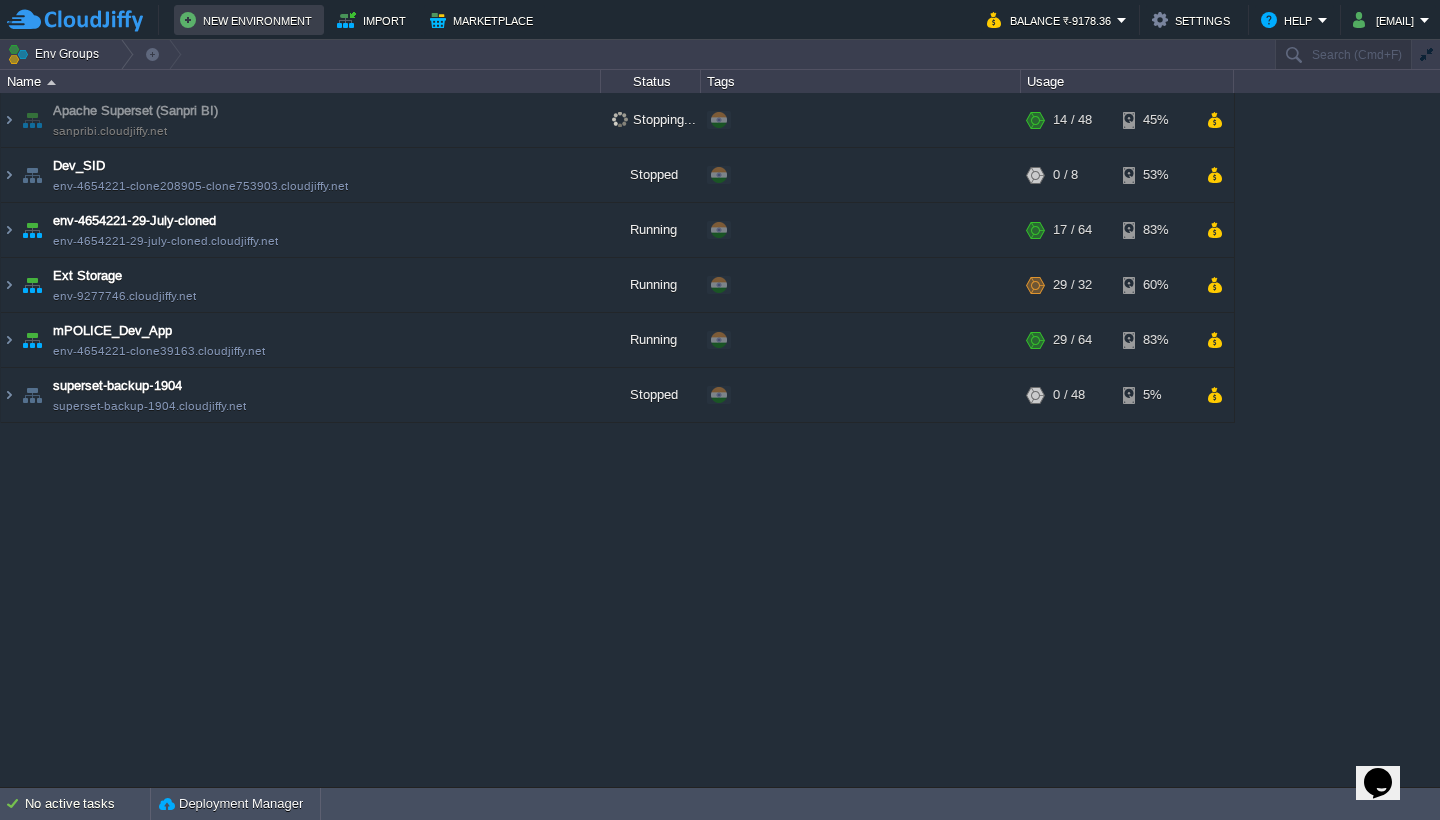 click on "New Environment" at bounding box center [249, 20] 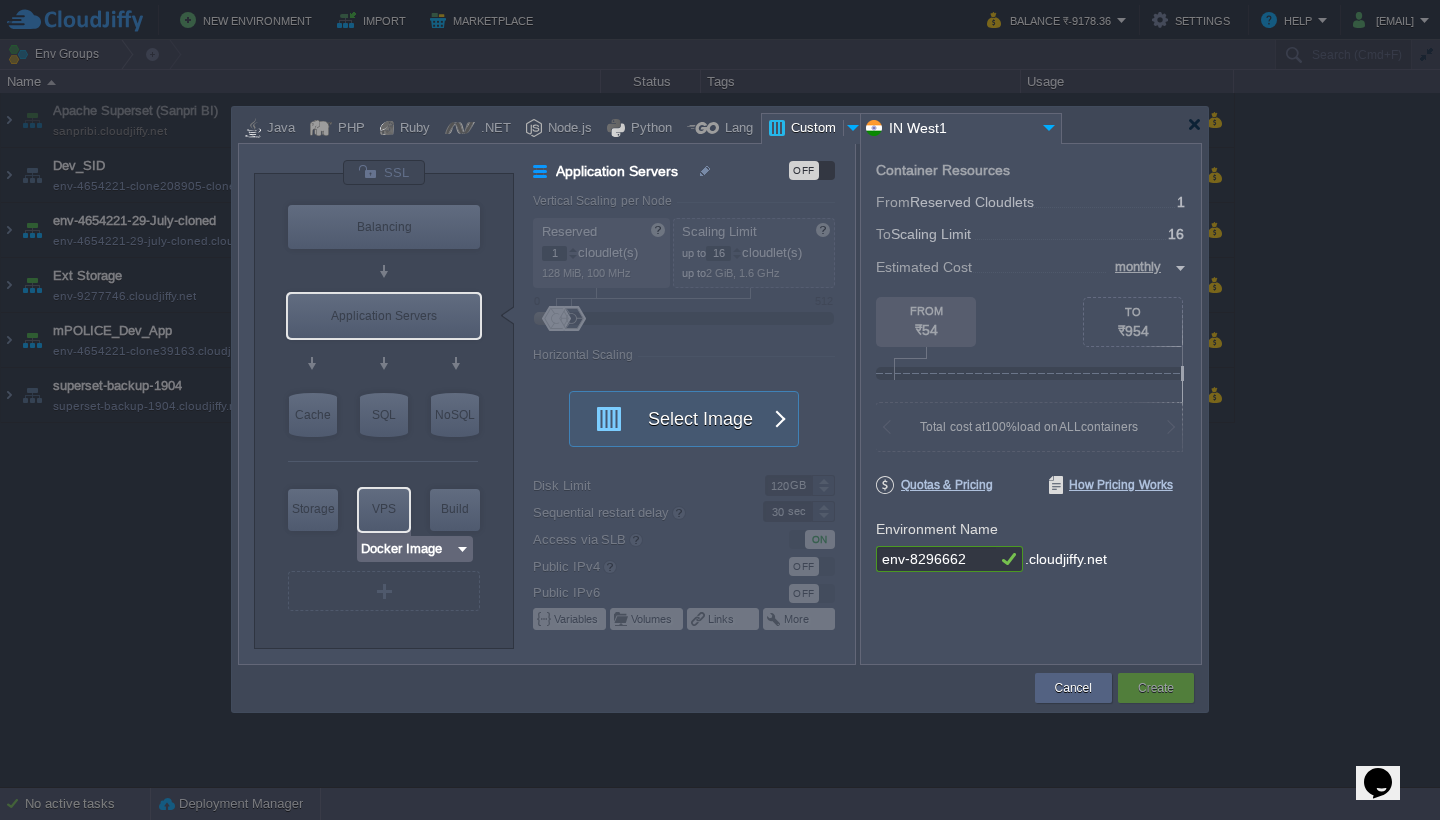 click at bounding box center [462, 549] 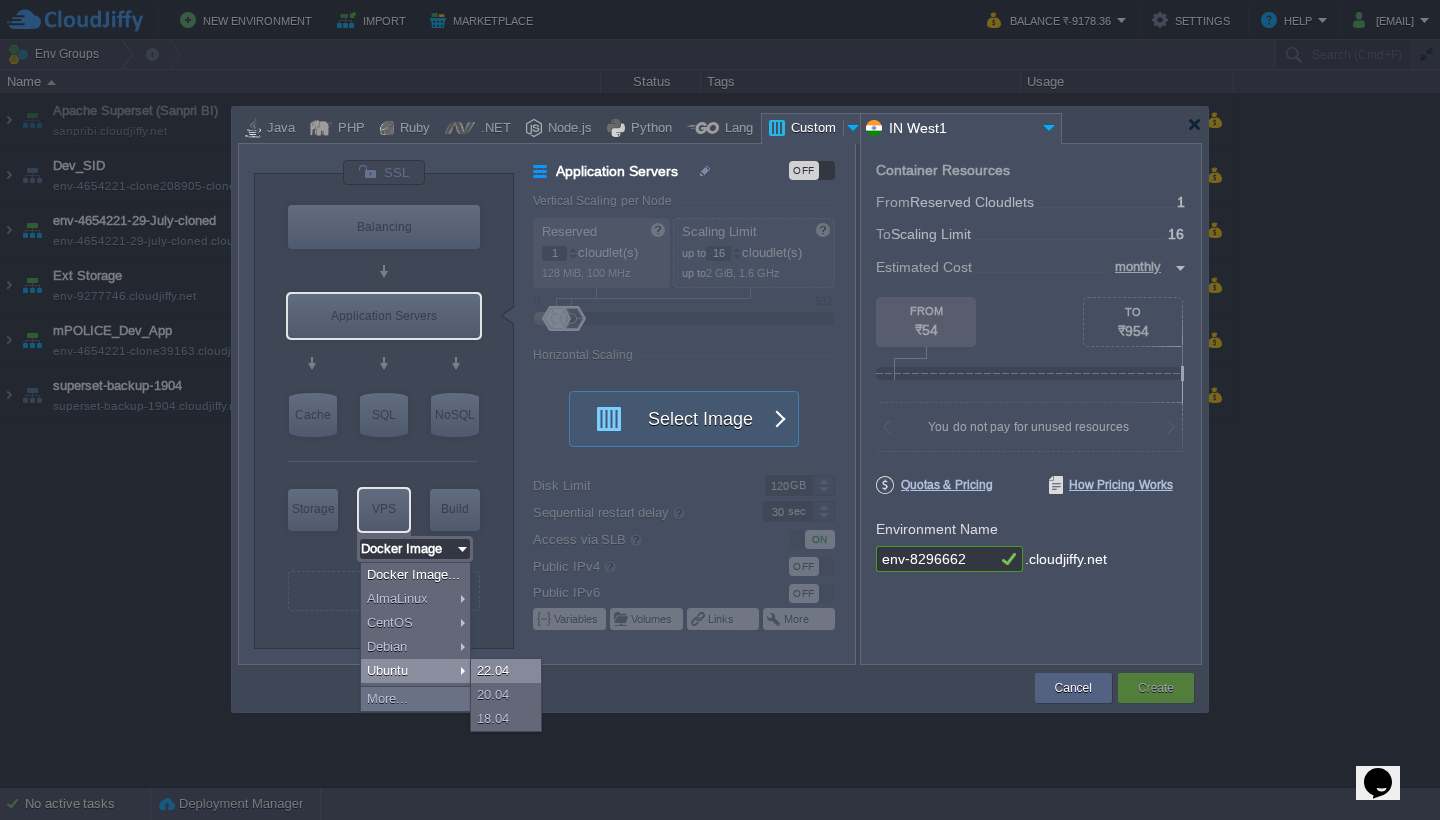 click on "22.04" at bounding box center (506, 671) 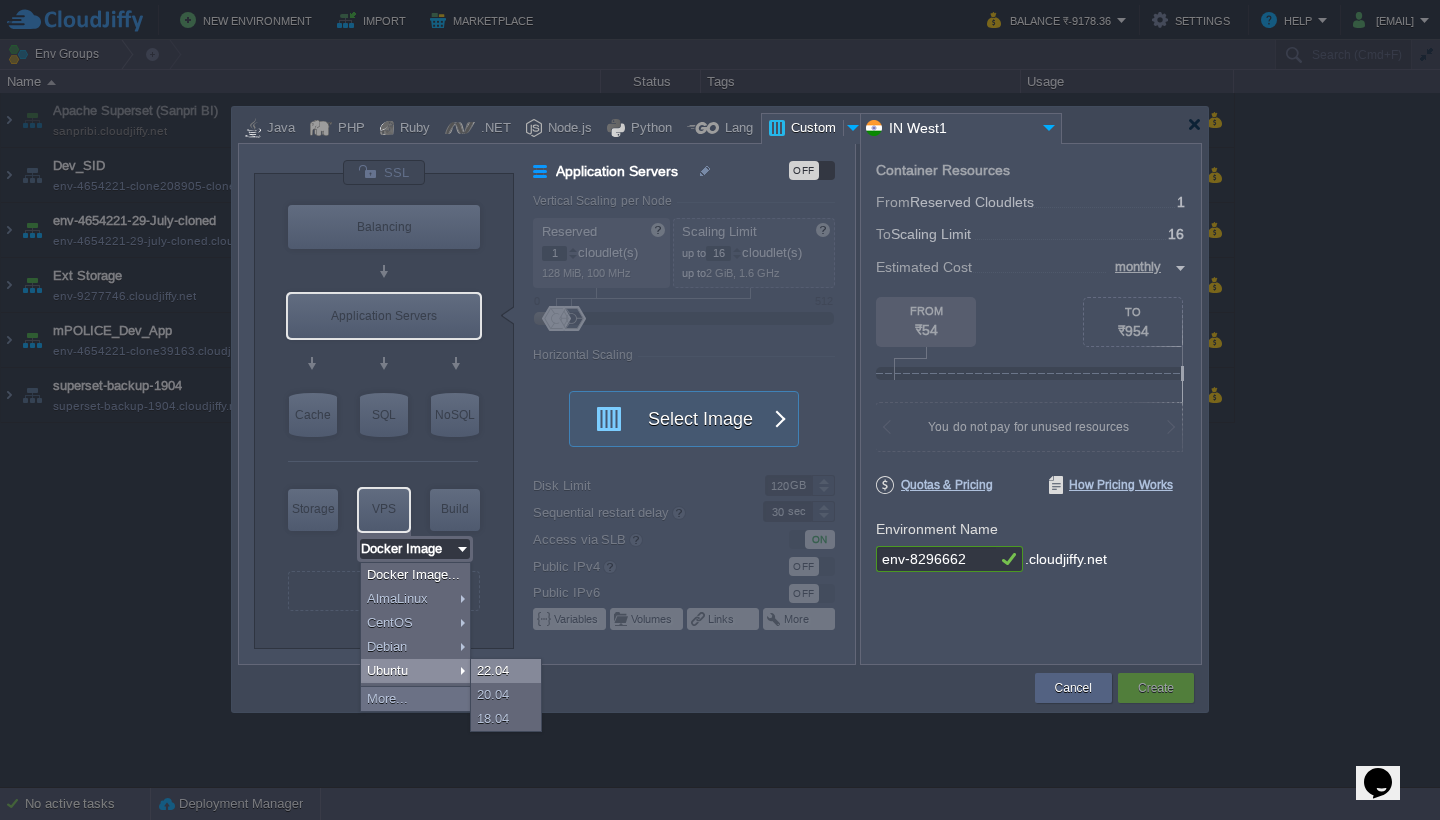 type on "Ubuntu 22.04" 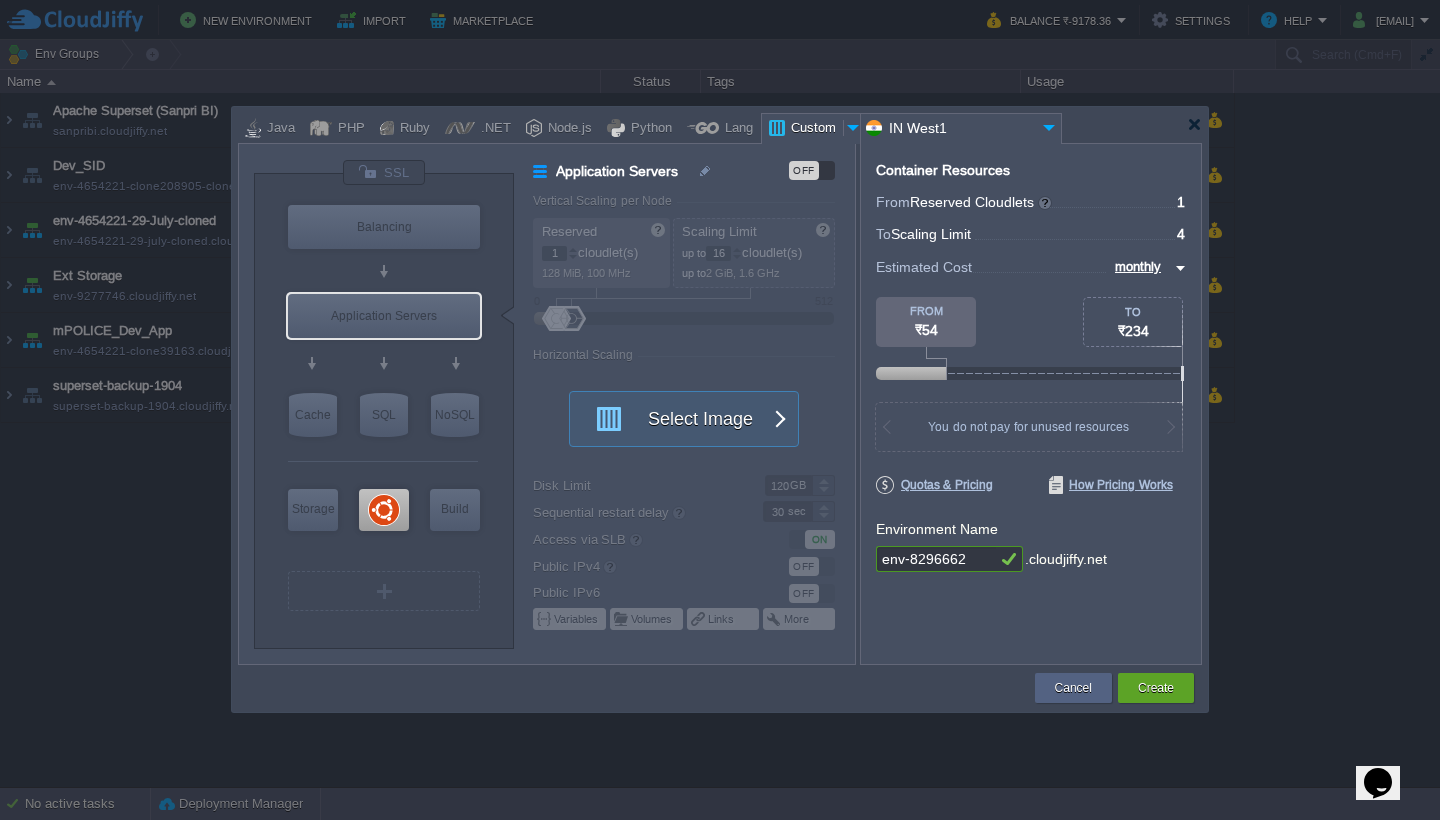drag, startPoint x: 569, startPoint y: 318, endPoint x: 619, endPoint y: 322, distance: 50.159744 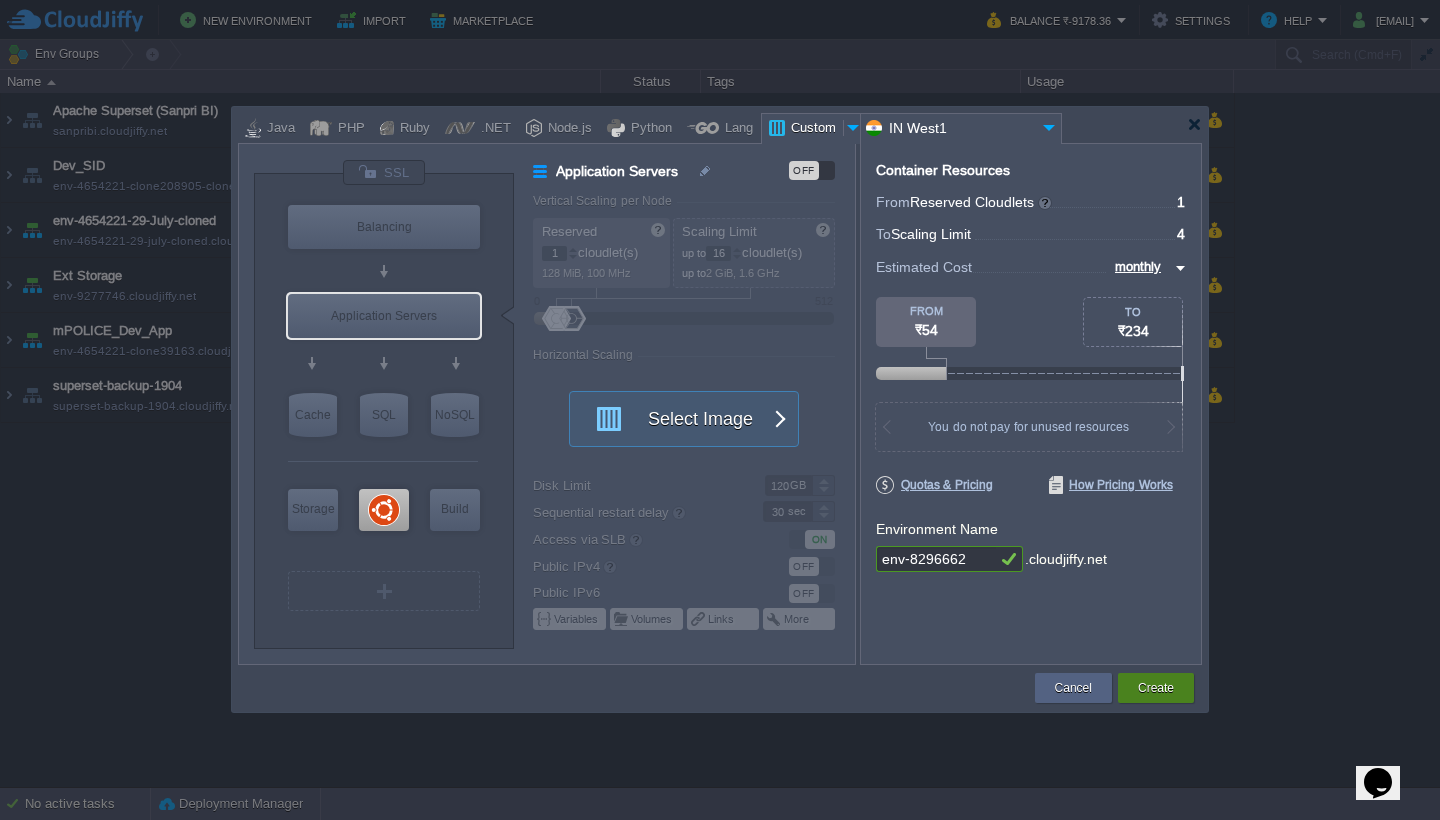 click on "Create" at bounding box center (1156, 688) 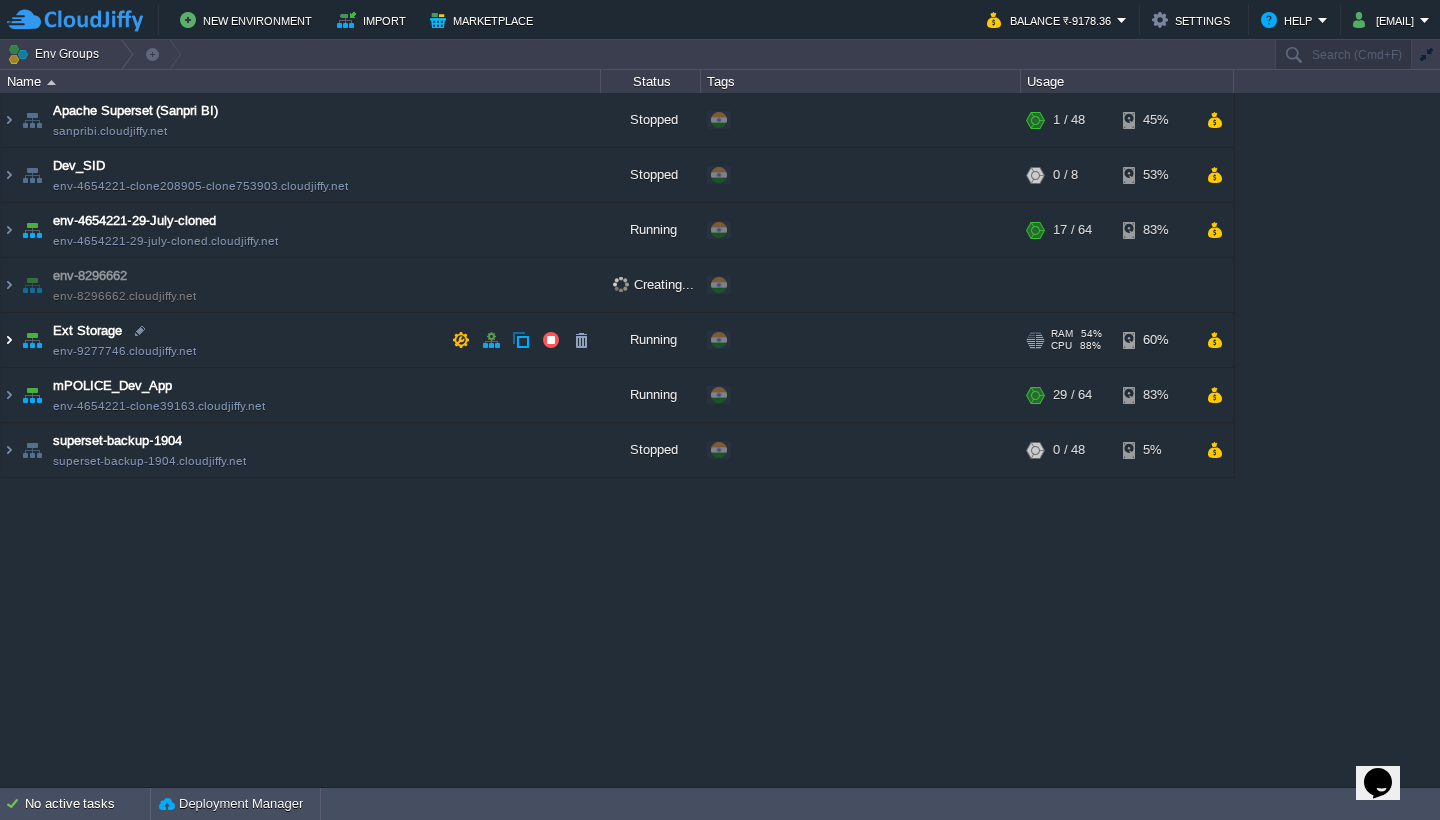 click at bounding box center (9, 340) 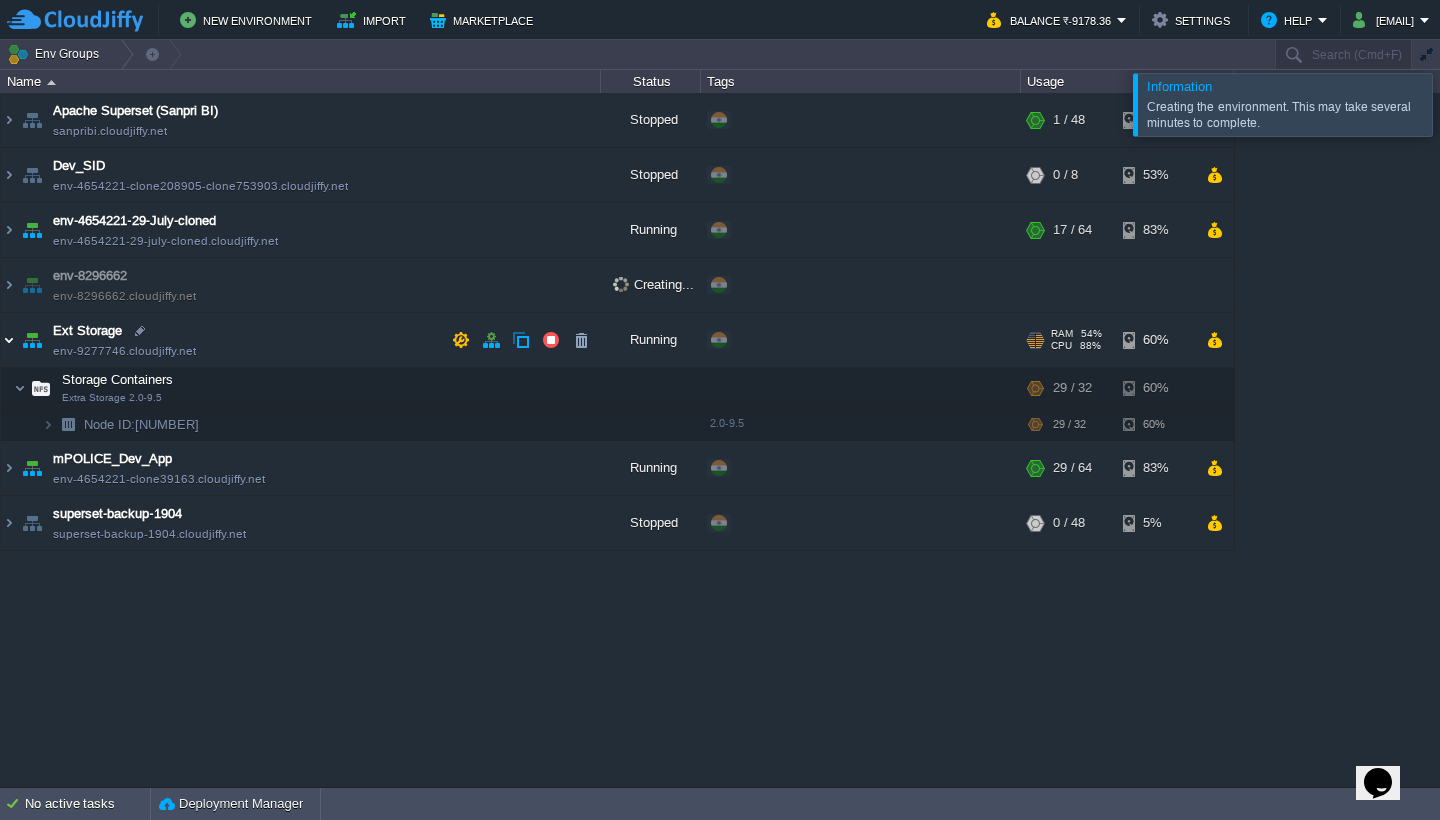 click at bounding box center (9, 340) 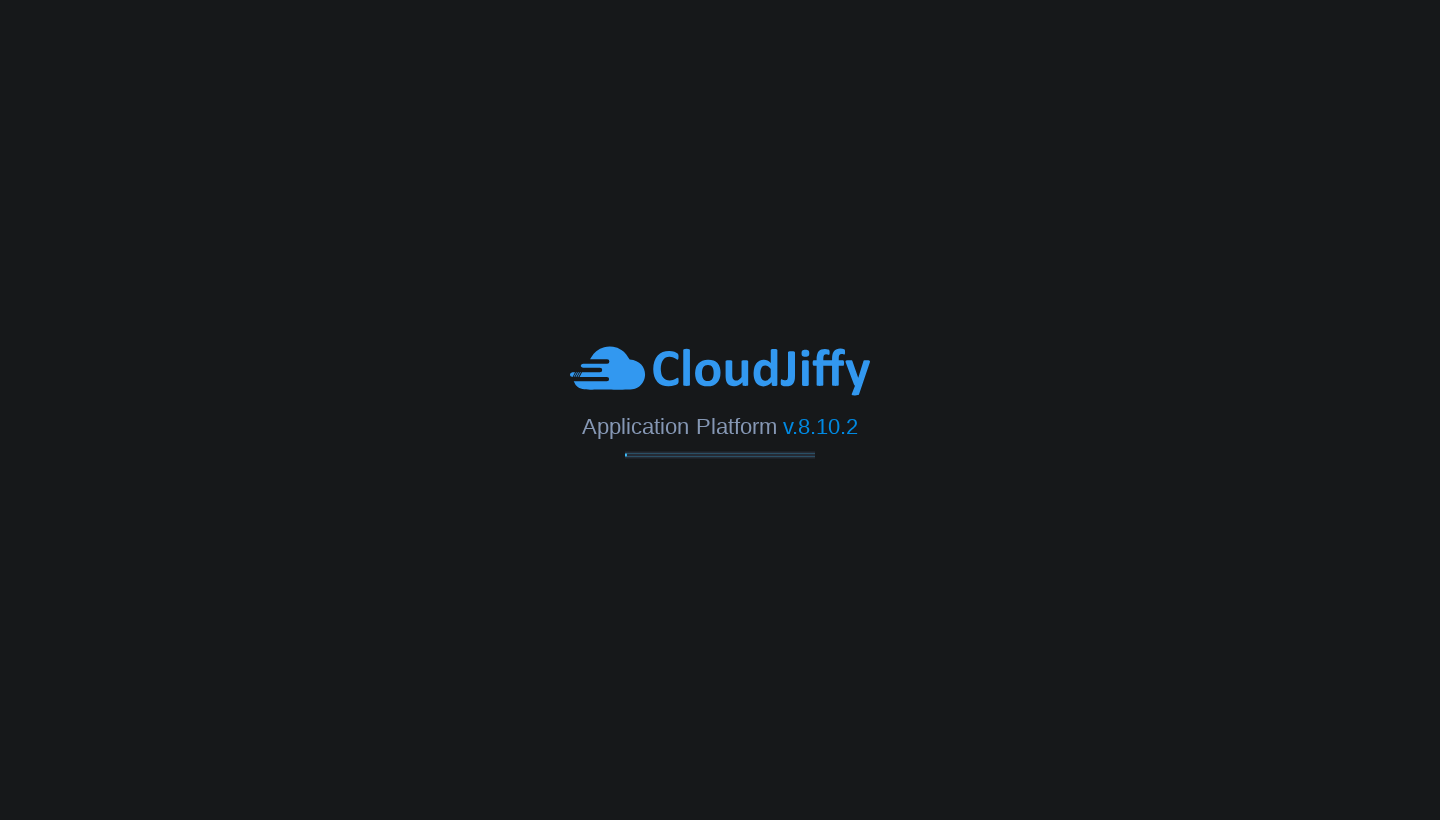 scroll, scrollTop: 0, scrollLeft: 0, axis: both 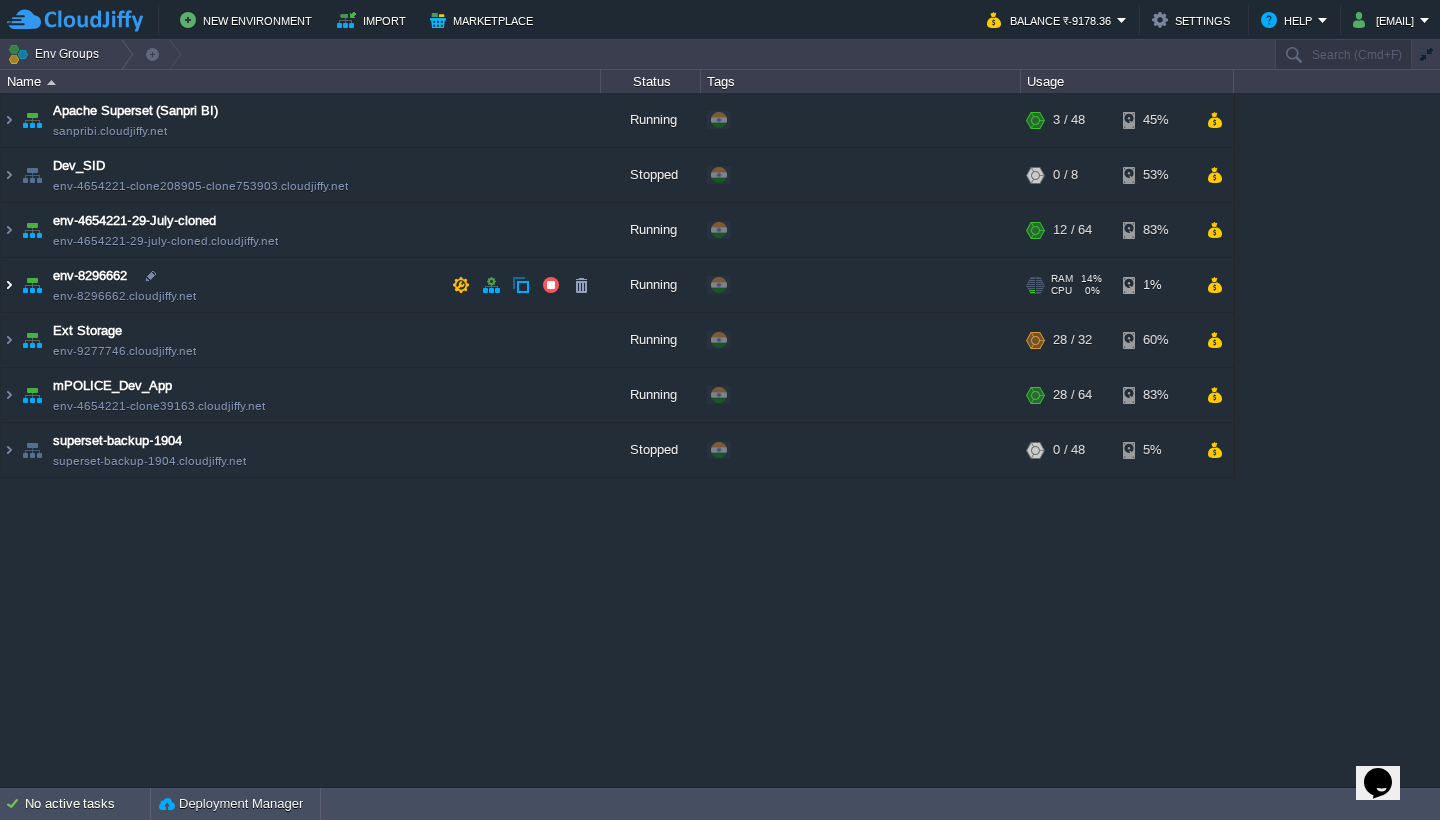 click at bounding box center [9, 285] 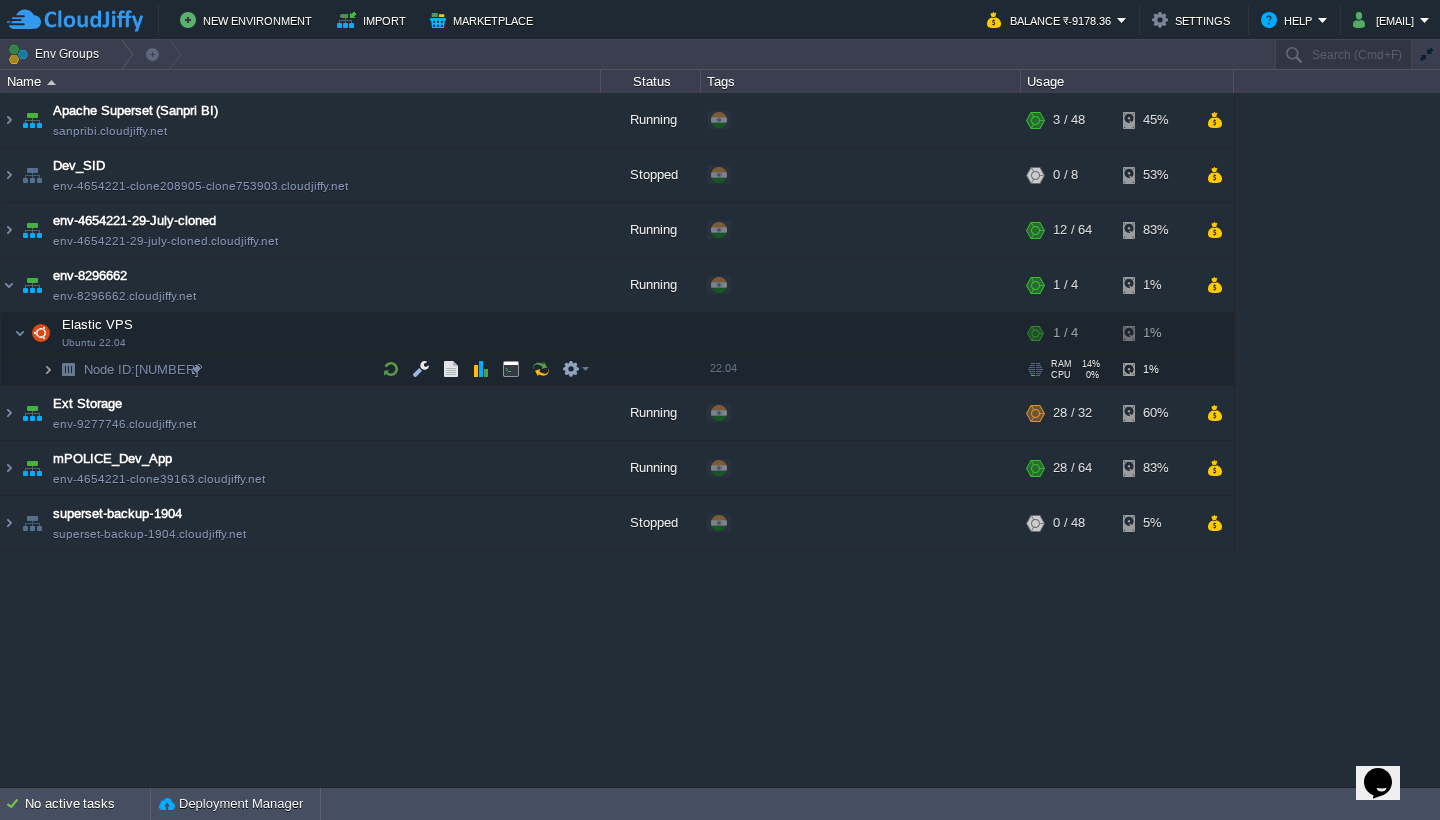 click at bounding box center (48, 369) 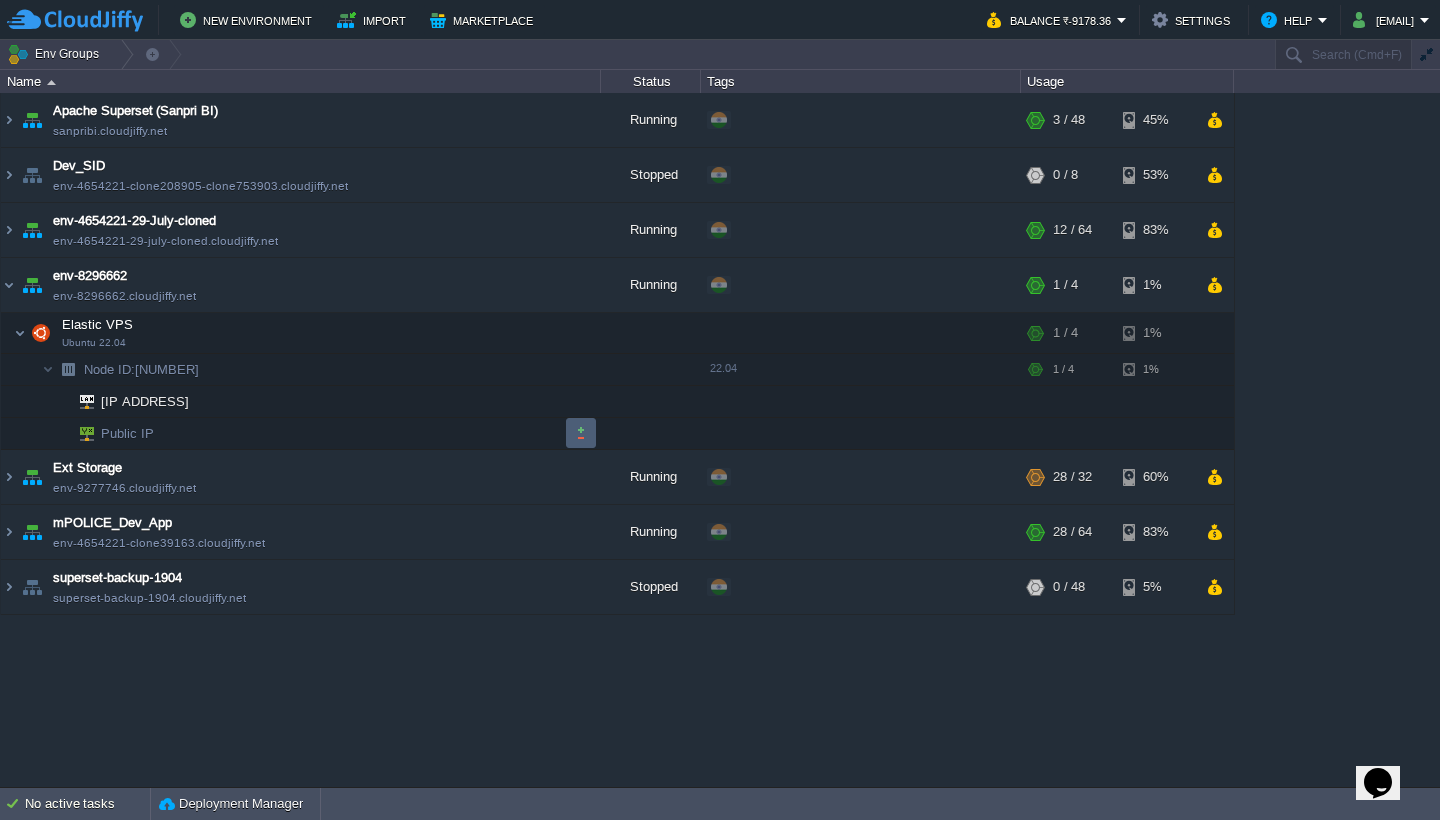 click at bounding box center [581, 433] 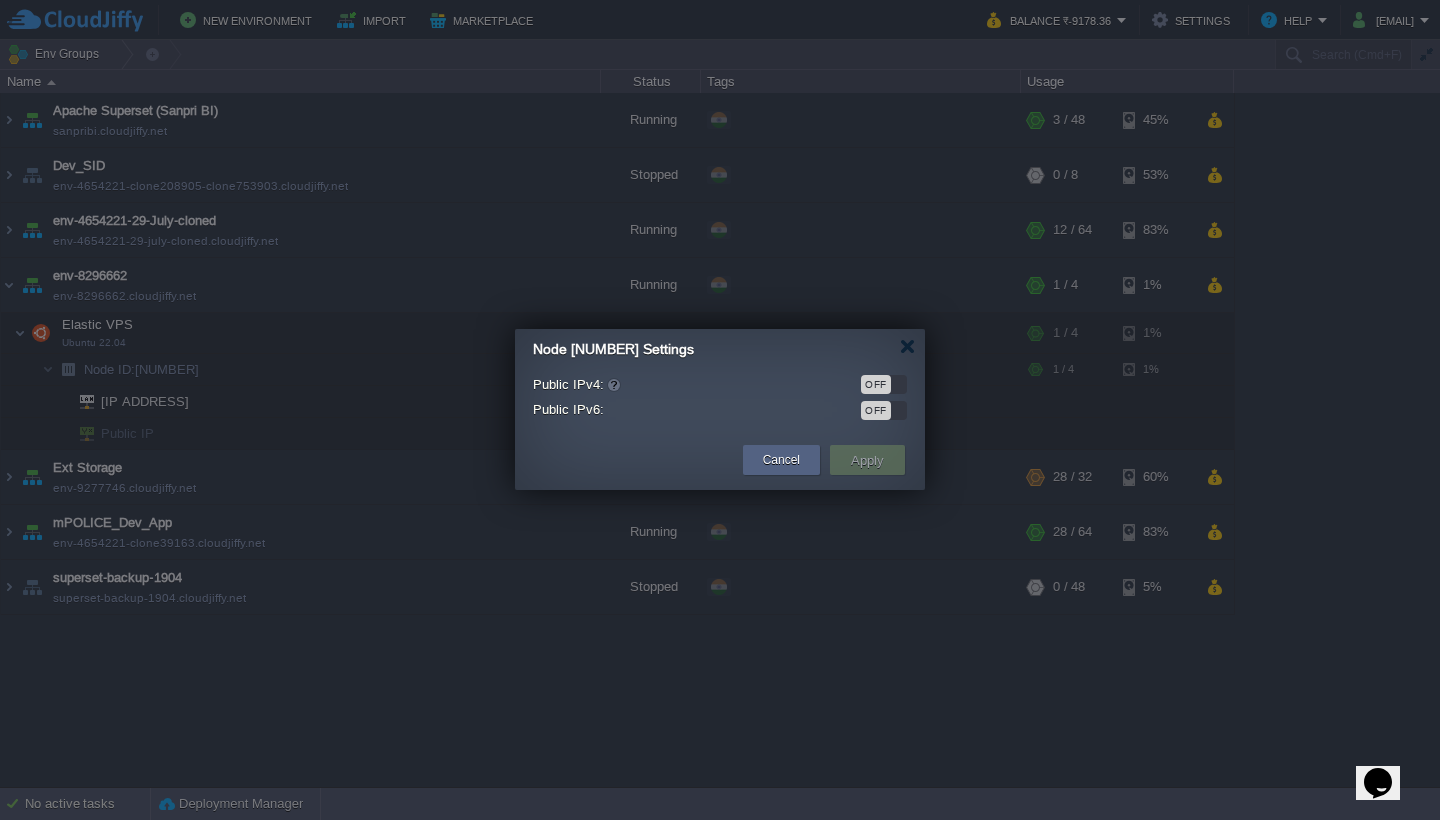 click on "OFF" at bounding box center (884, 384) 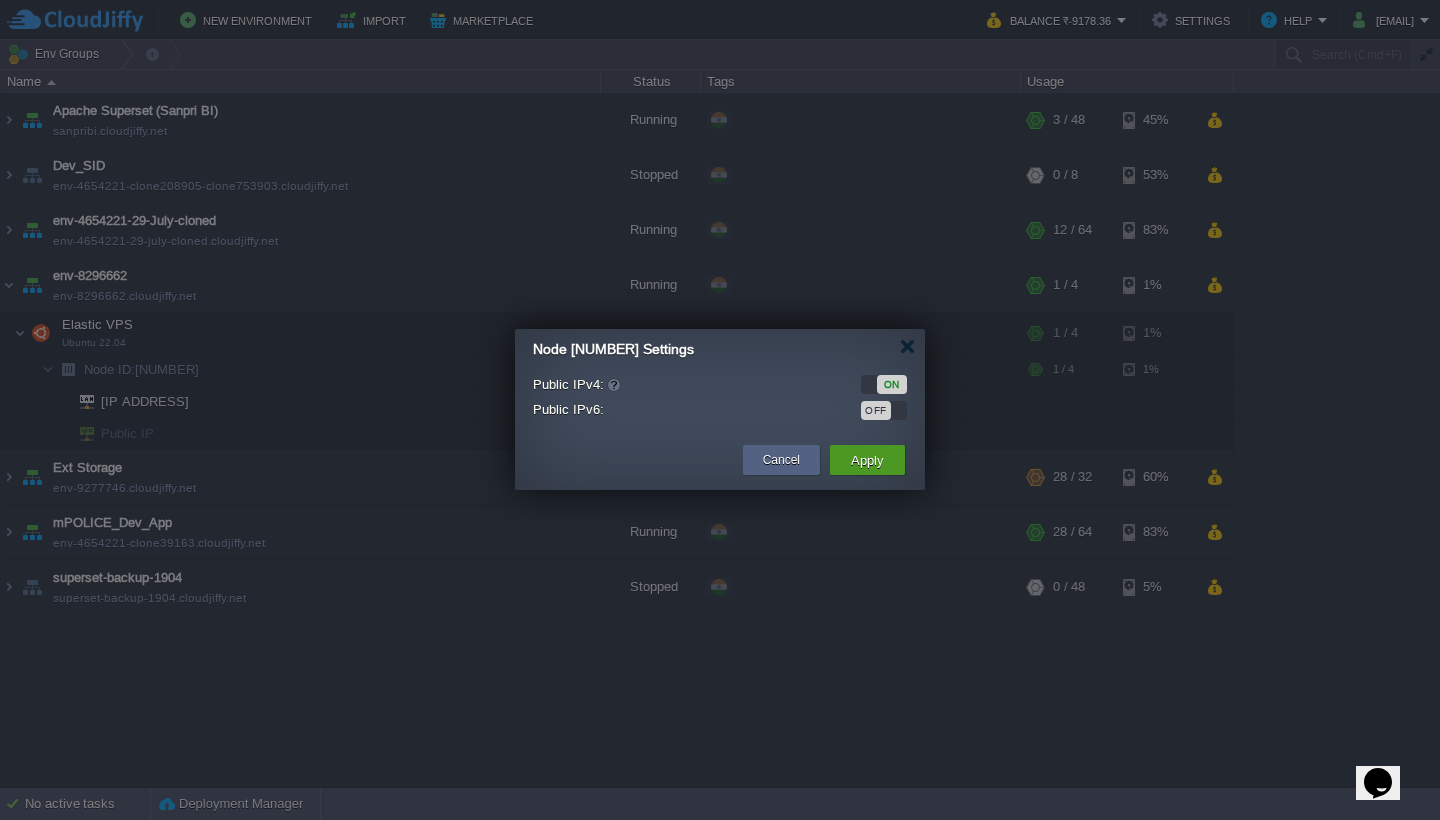click on "Apply" at bounding box center [867, 460] 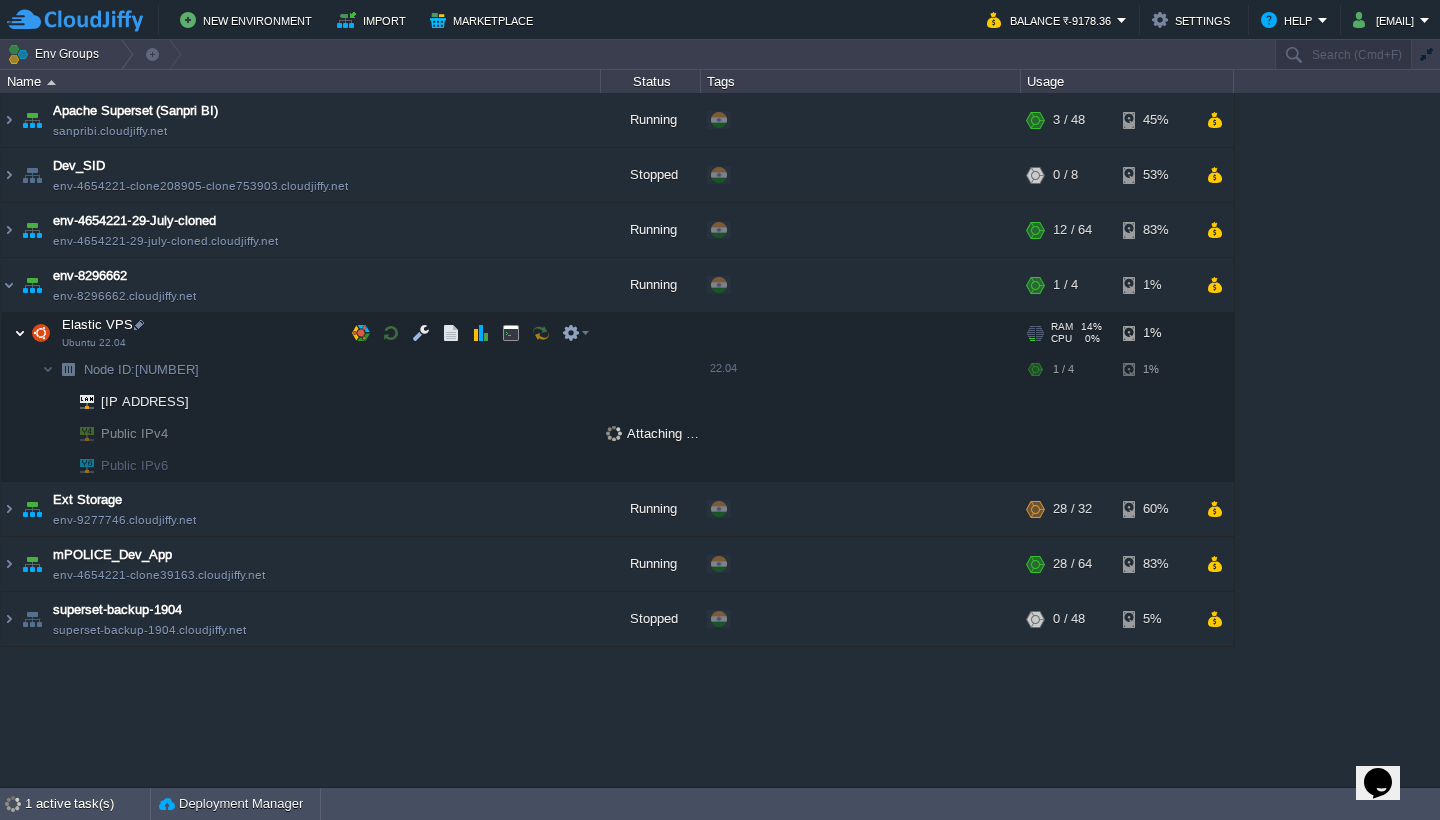 click at bounding box center (20, 333) 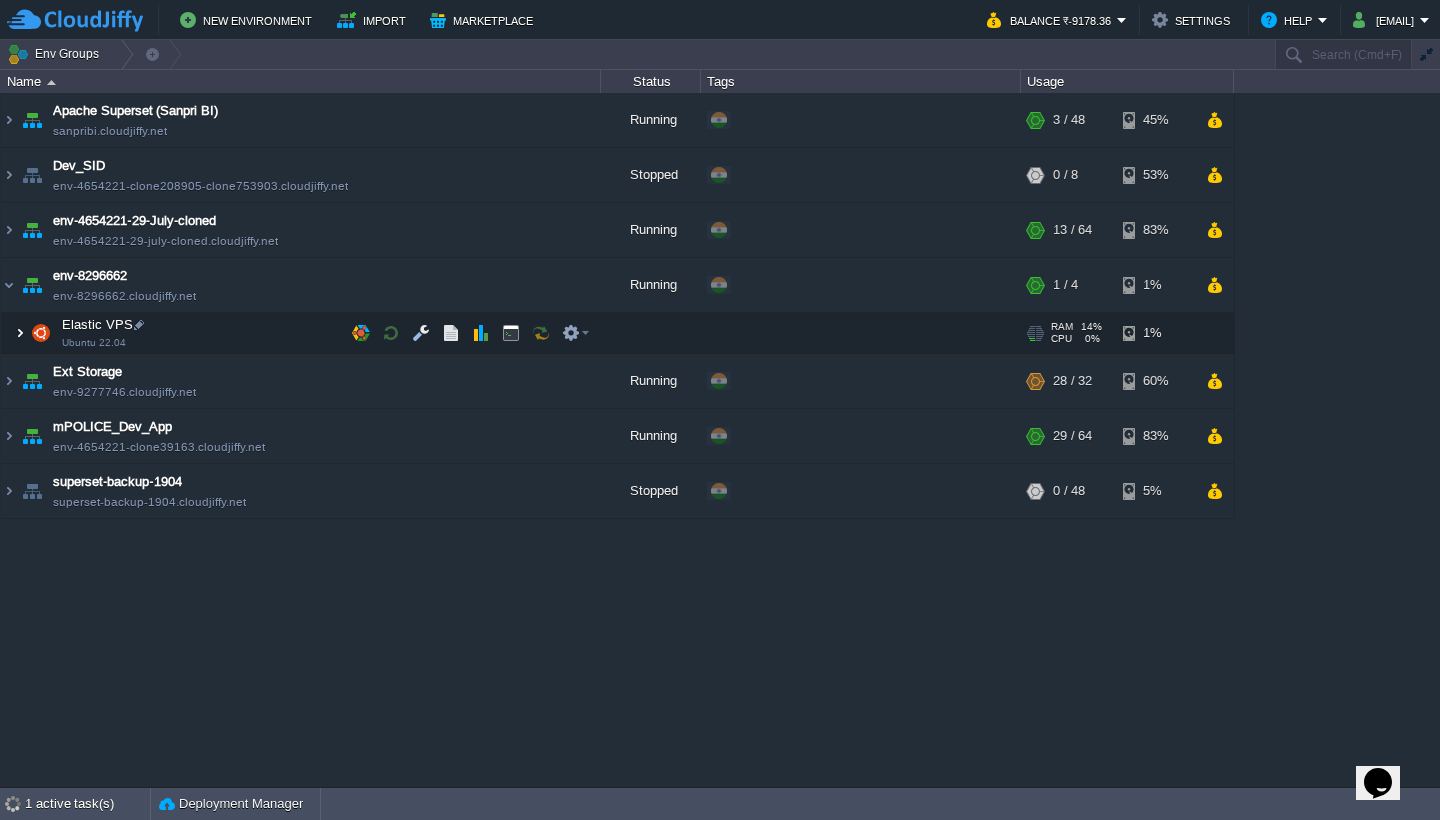 click at bounding box center [20, 333] 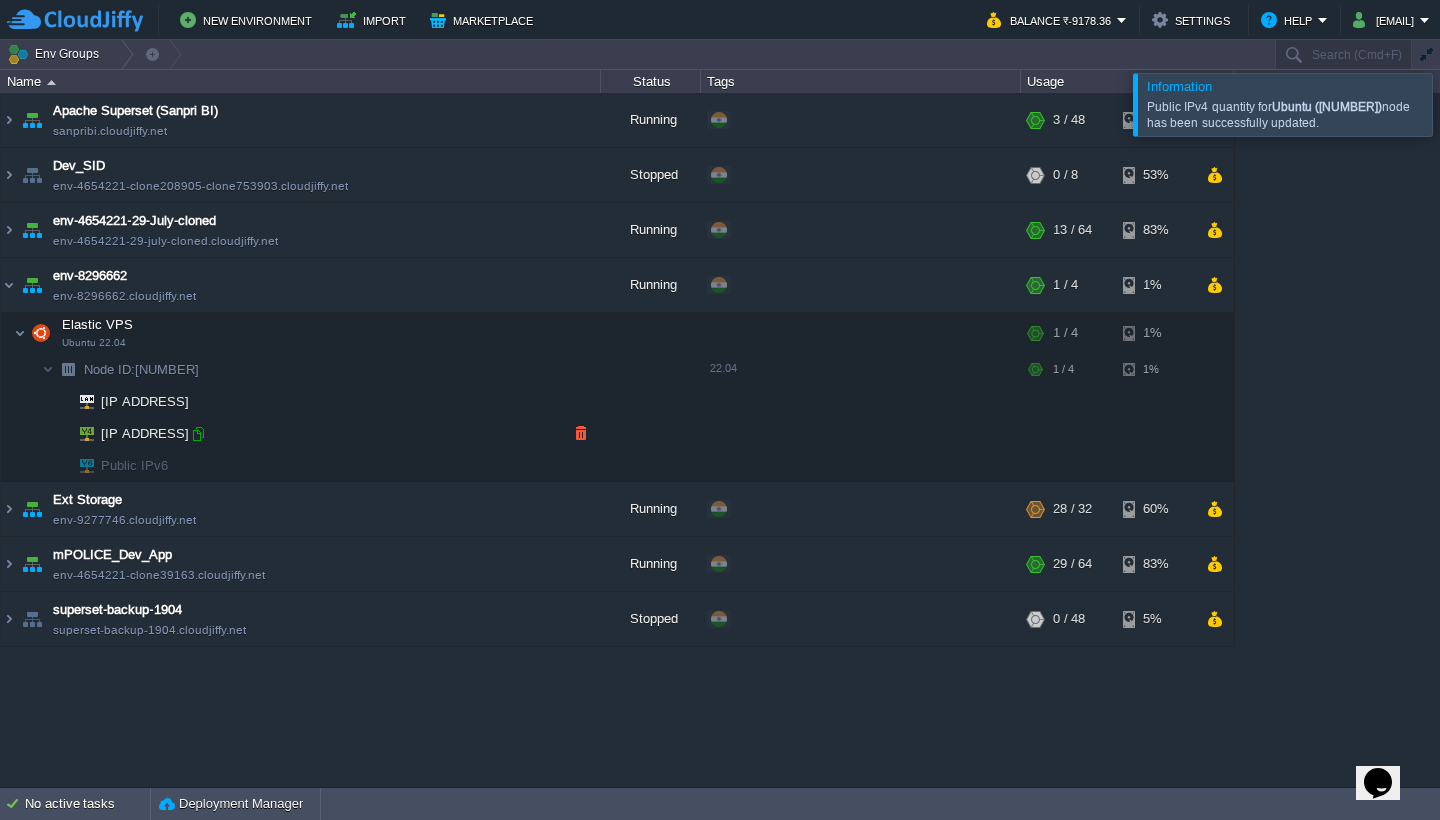 click at bounding box center [198, 434] 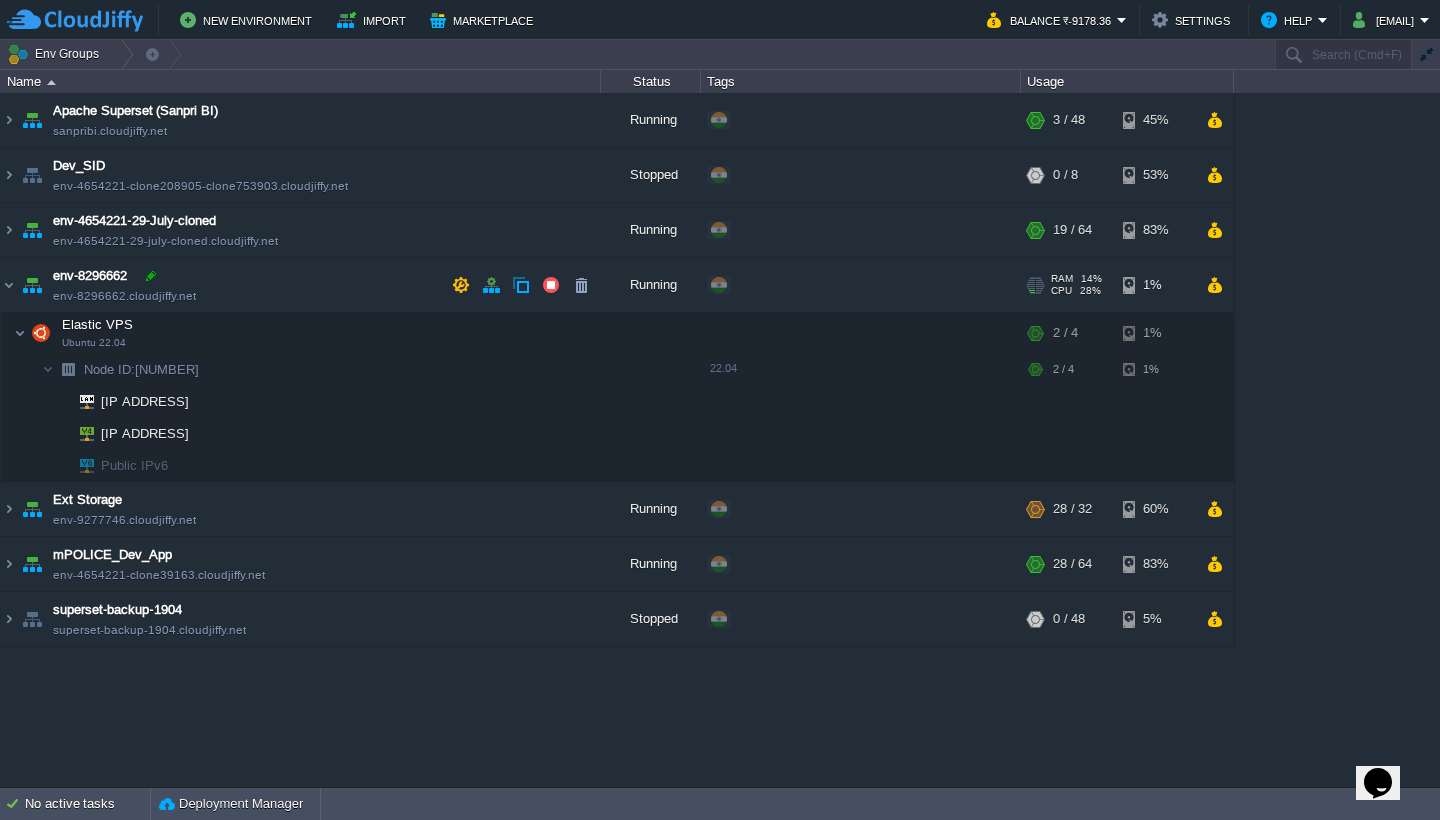 click at bounding box center (151, 276) 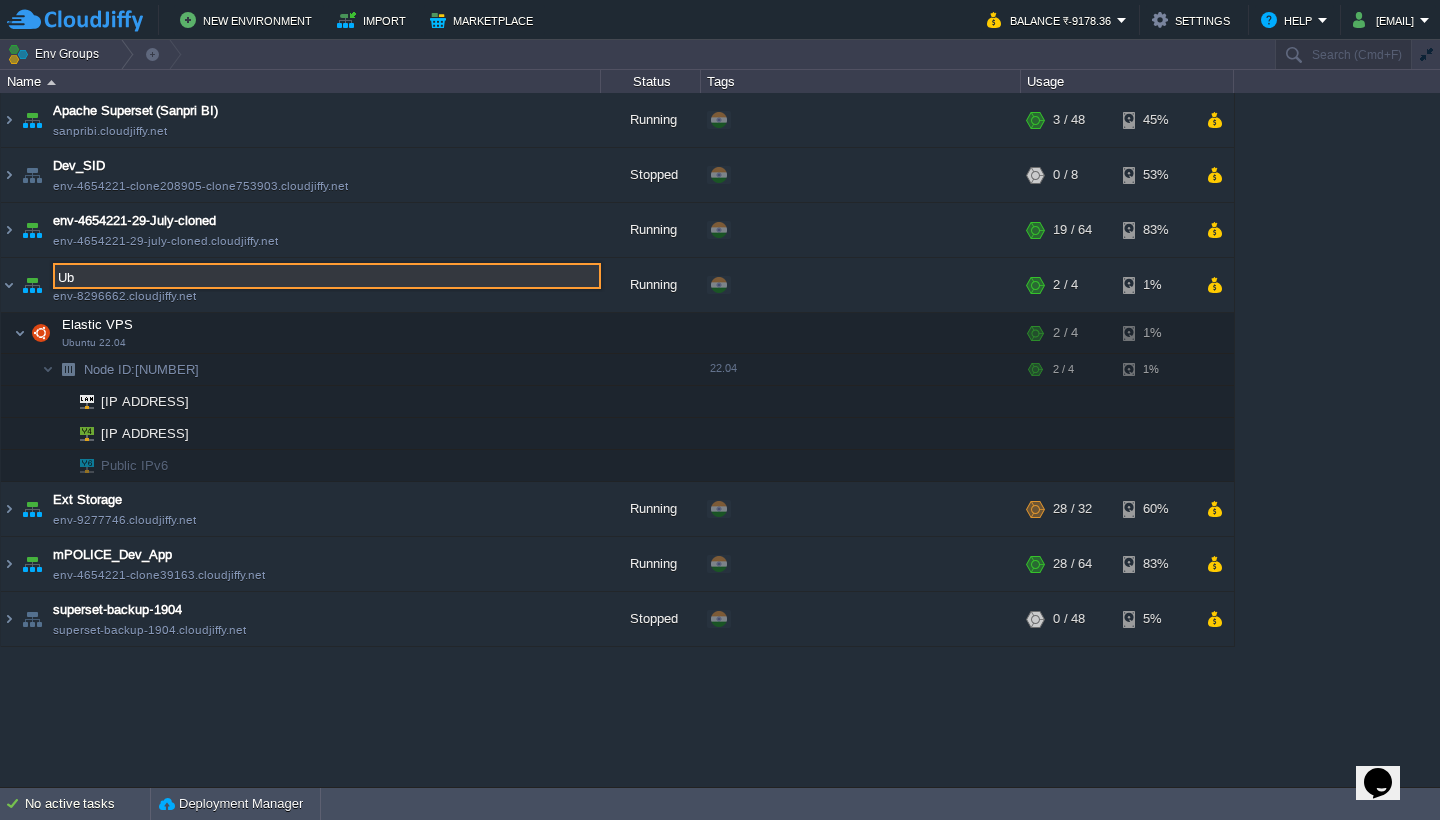 click on "Ub" at bounding box center [327, 276] 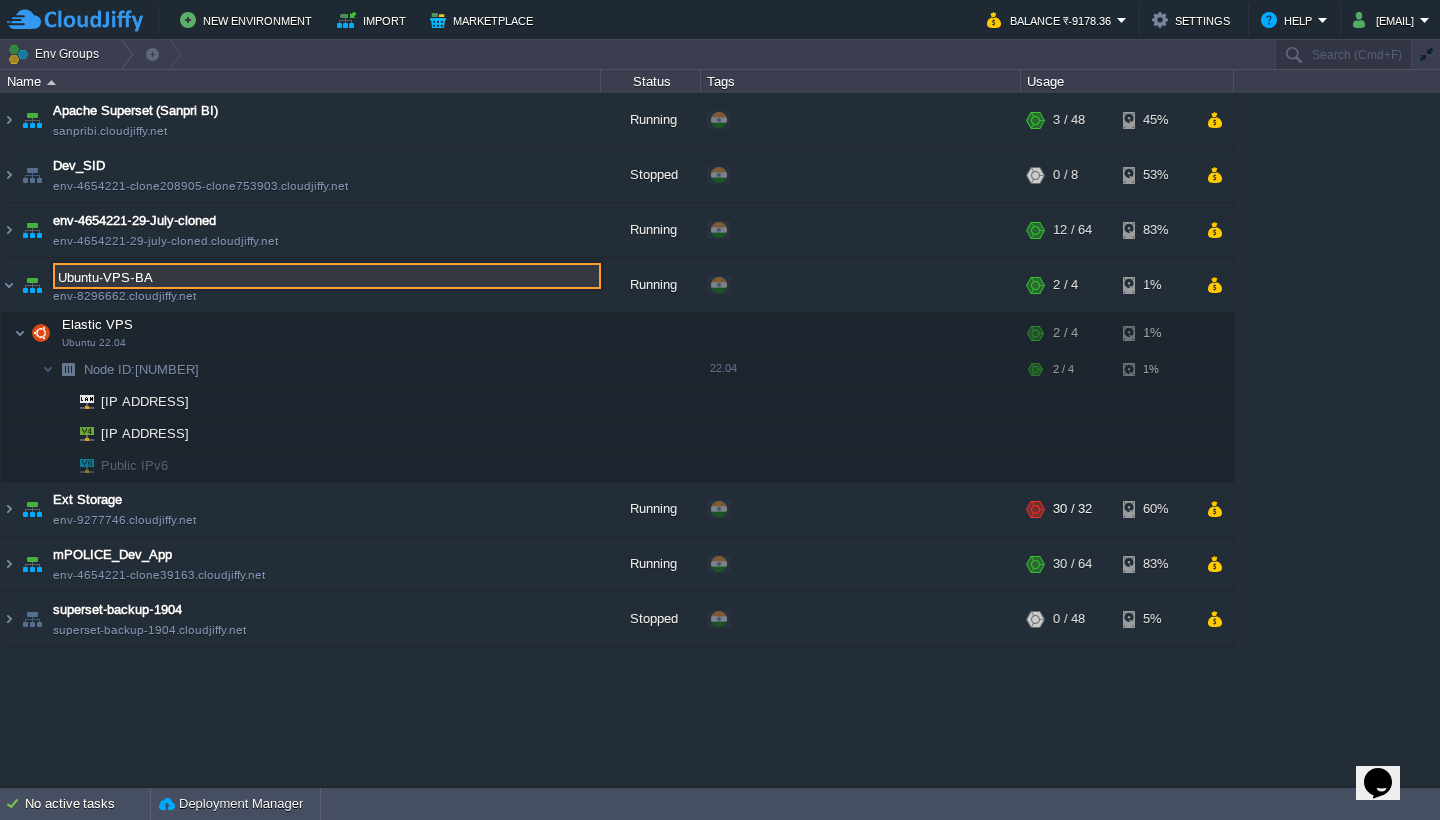type on "Ubuntu-VPS-BA" 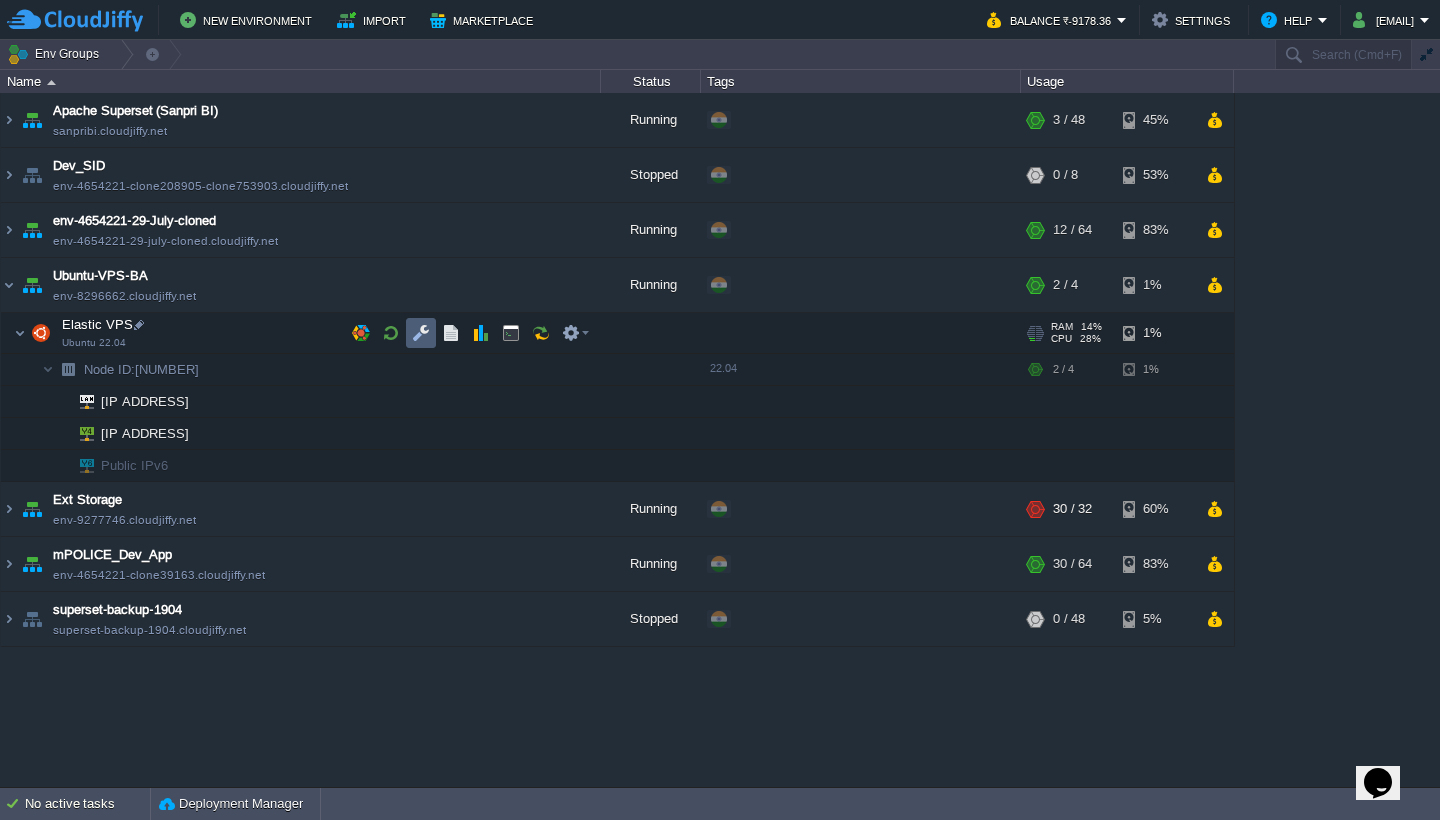 click at bounding box center (421, 333) 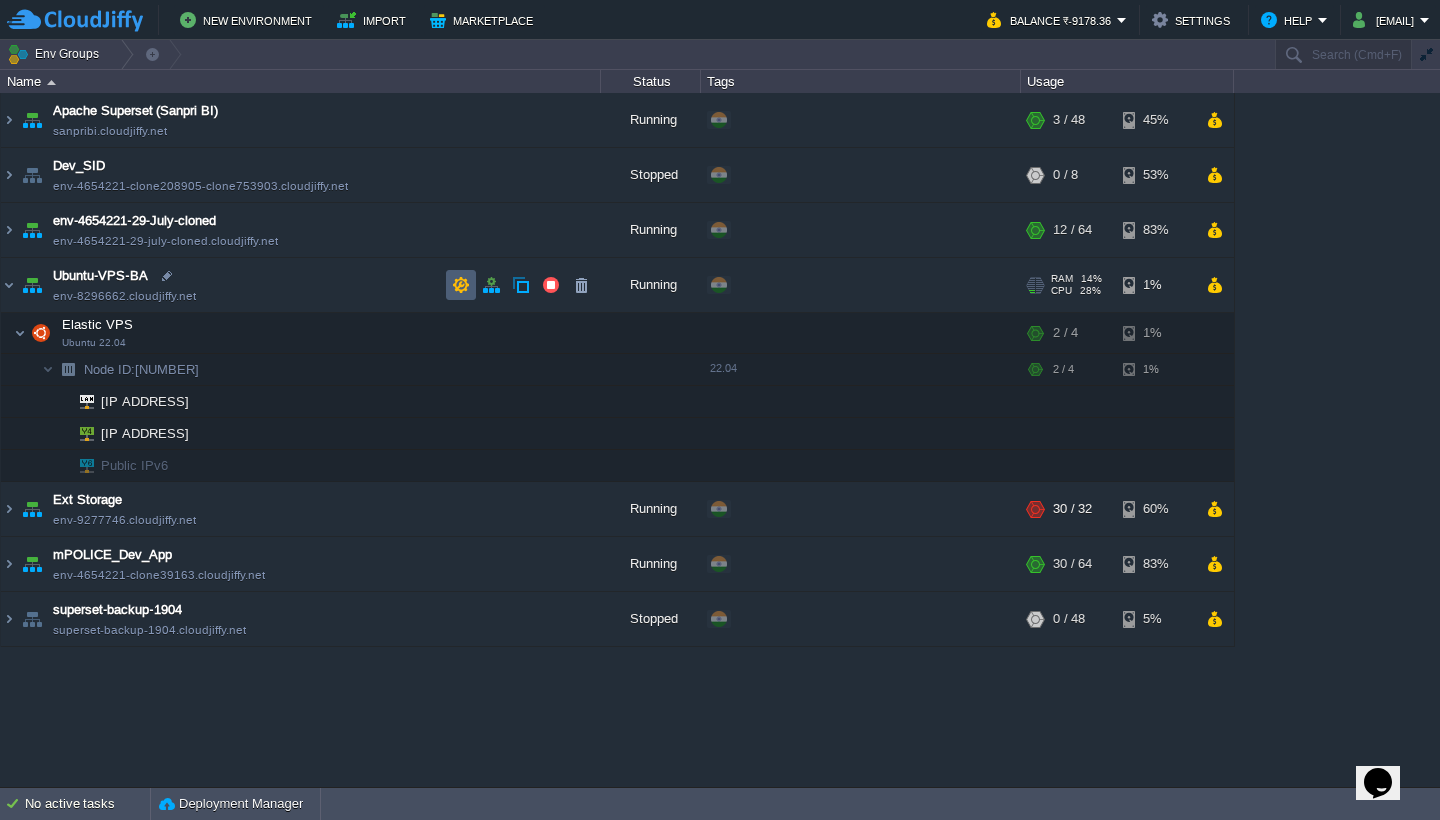 click at bounding box center (461, 285) 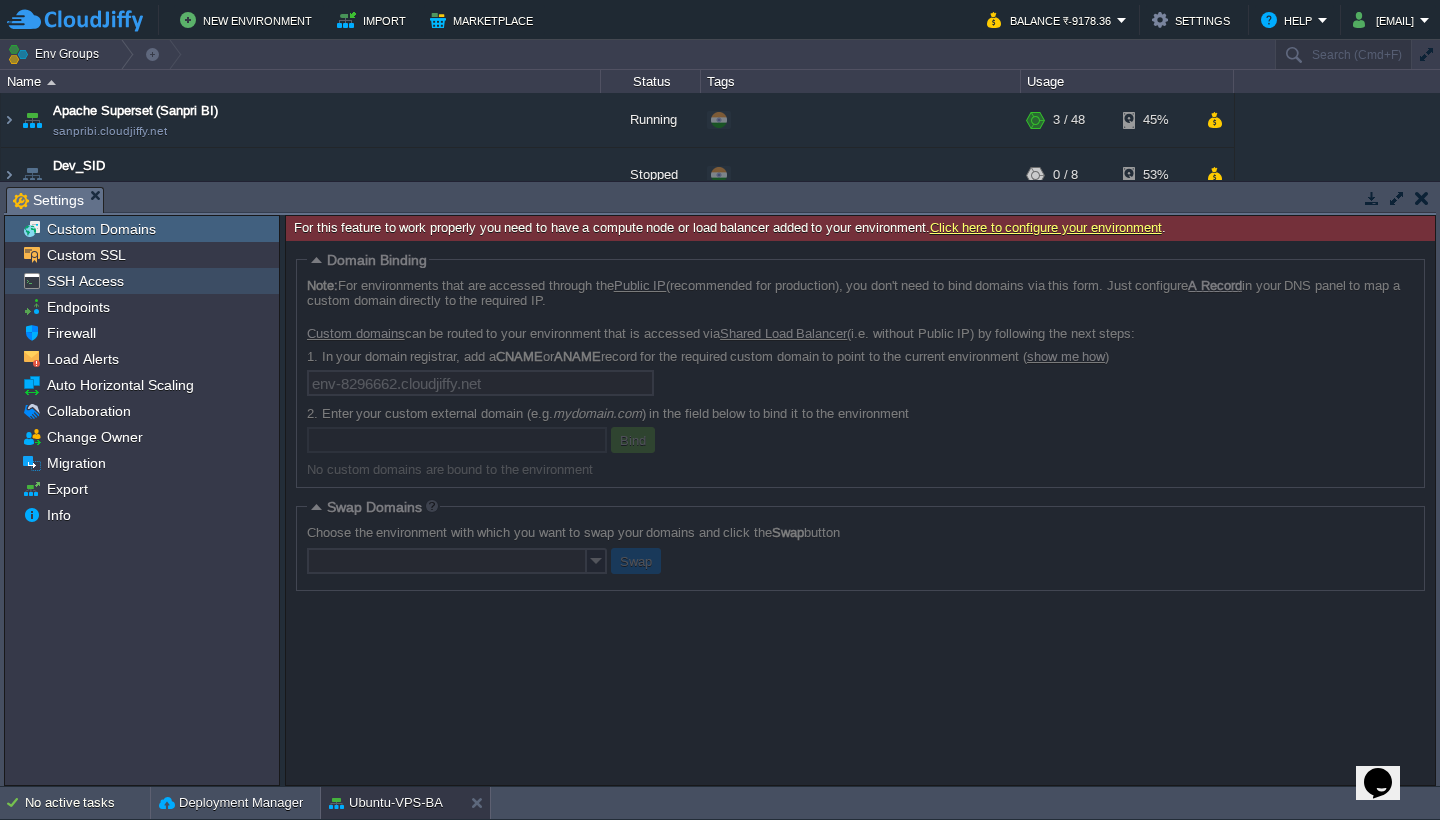 click on "SSH Access" at bounding box center [142, 281] 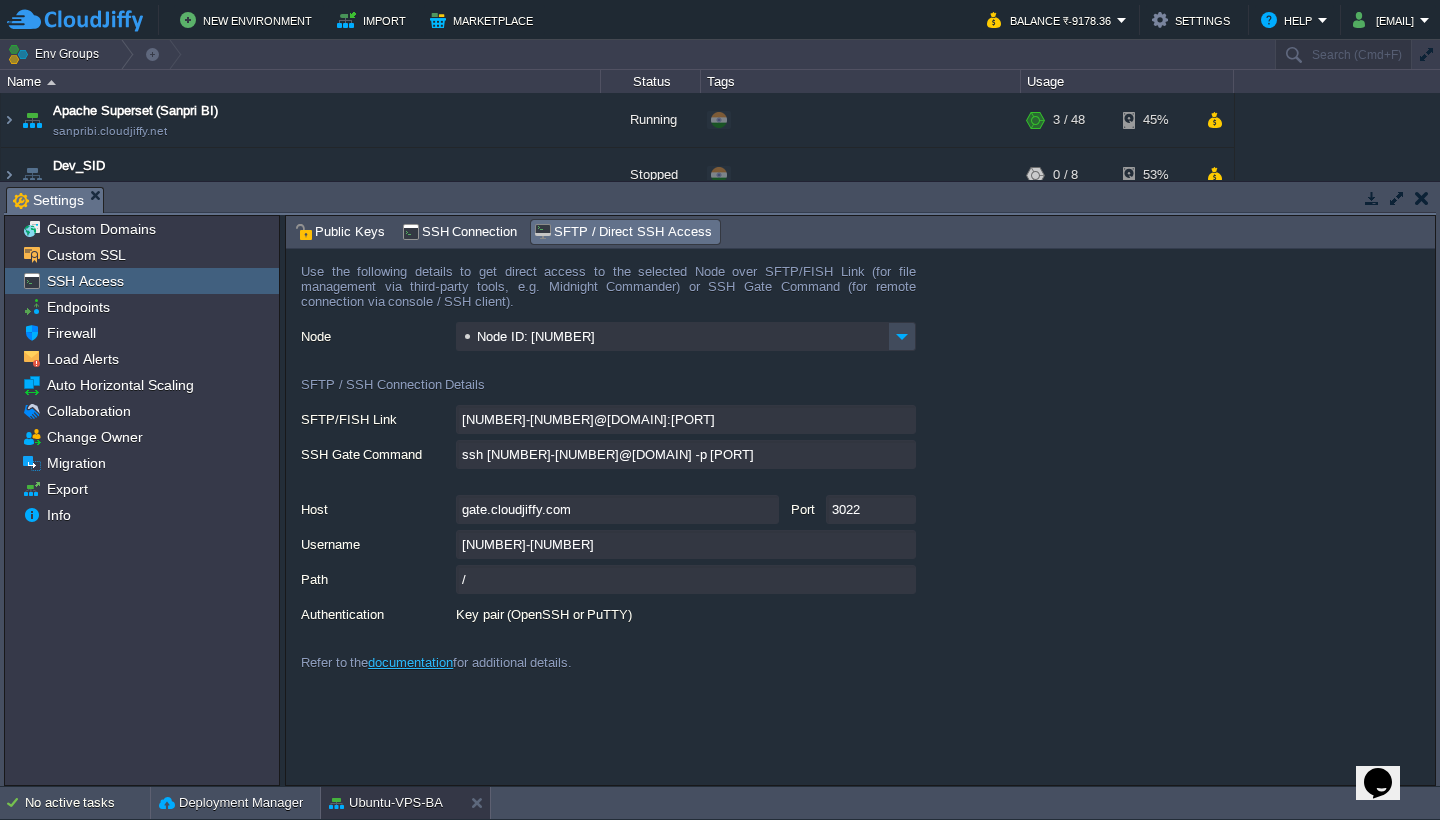 click on "ssh 240261-10757@gate.cloudjiffy.com -p 3022" at bounding box center (686, 454) 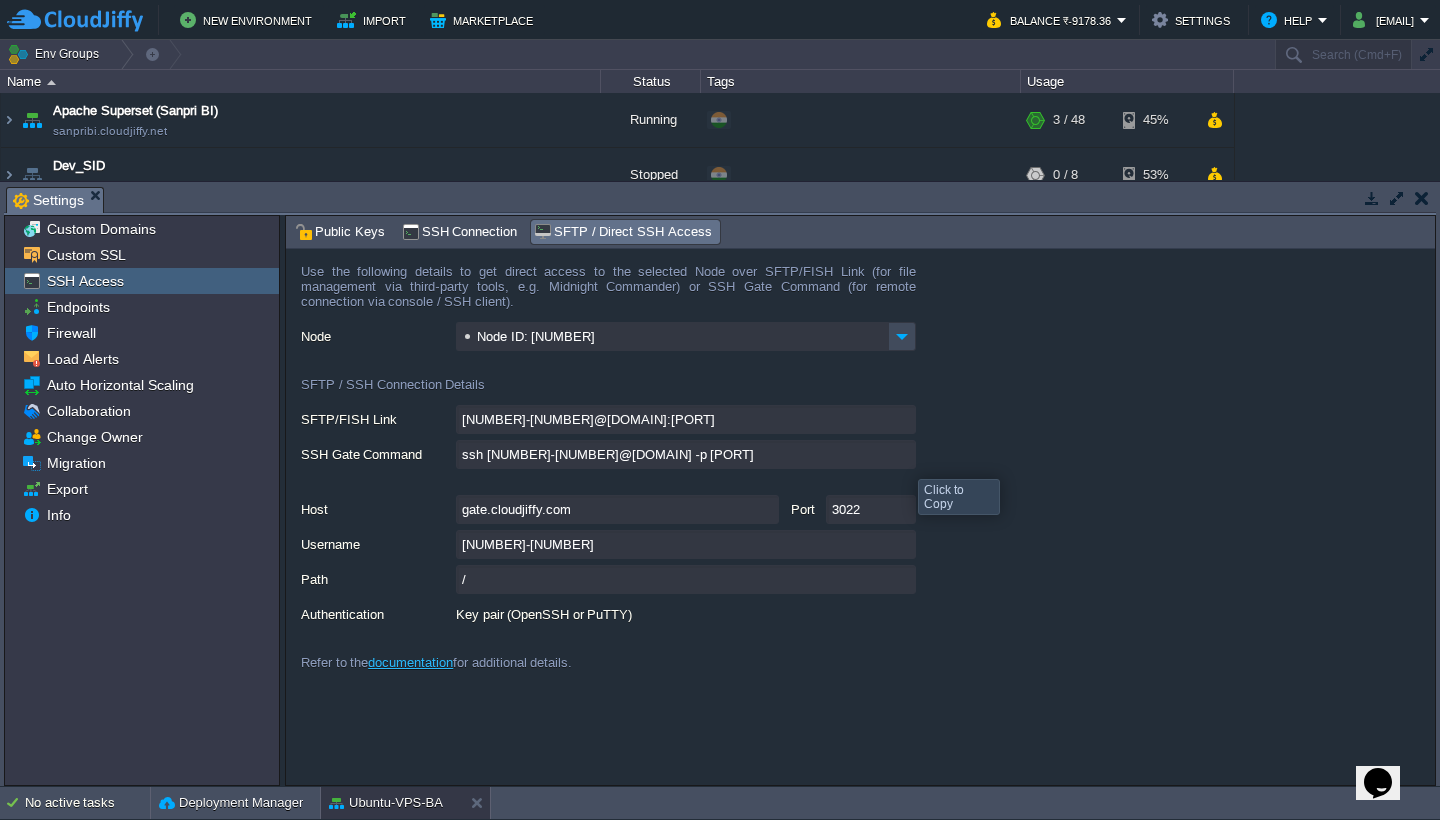 click on "ssh 240261-10757@gate.cloudjiffy.com -p 3022" at bounding box center (686, 454) 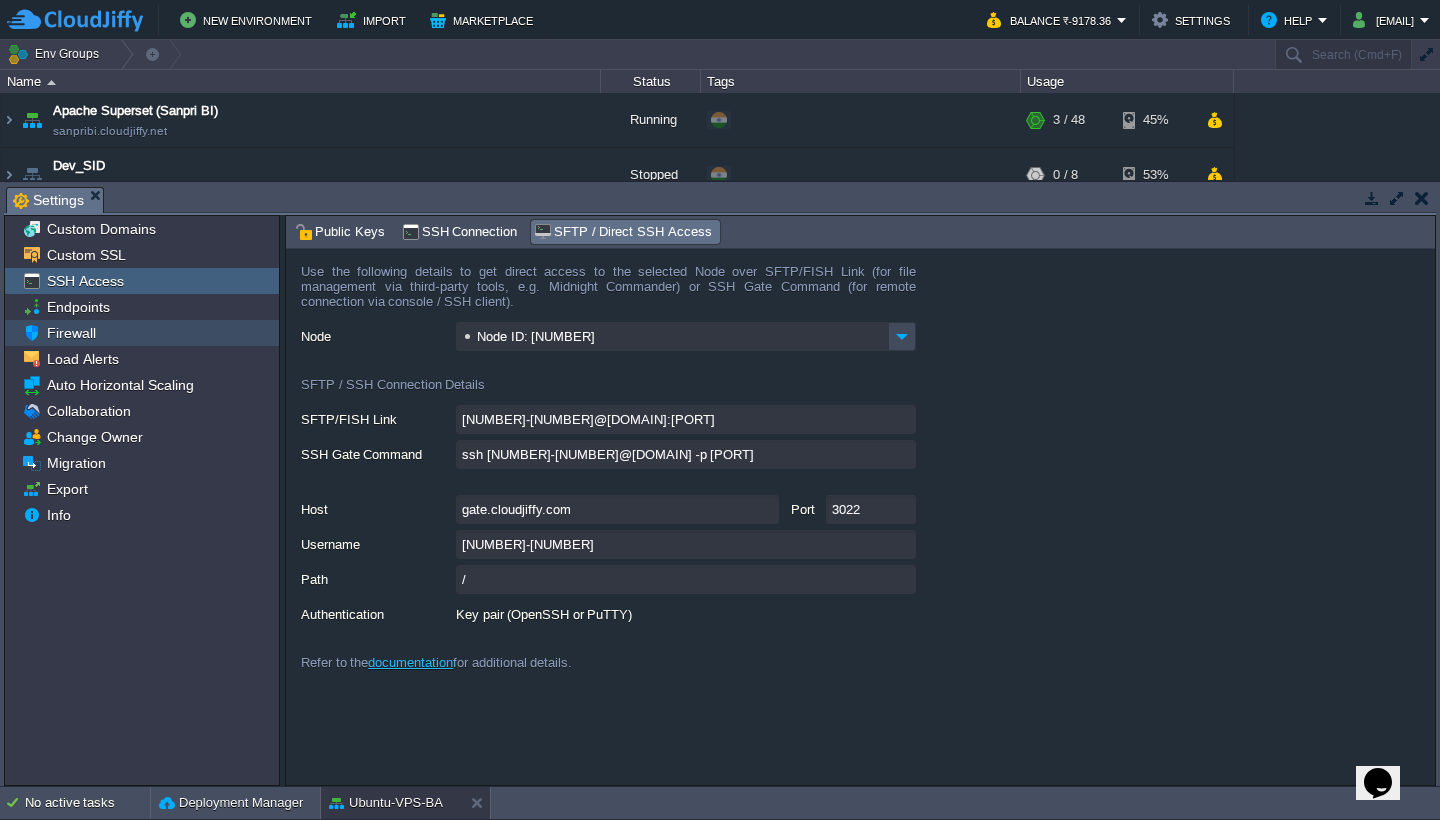 click on "Firewall" at bounding box center [142, 333] 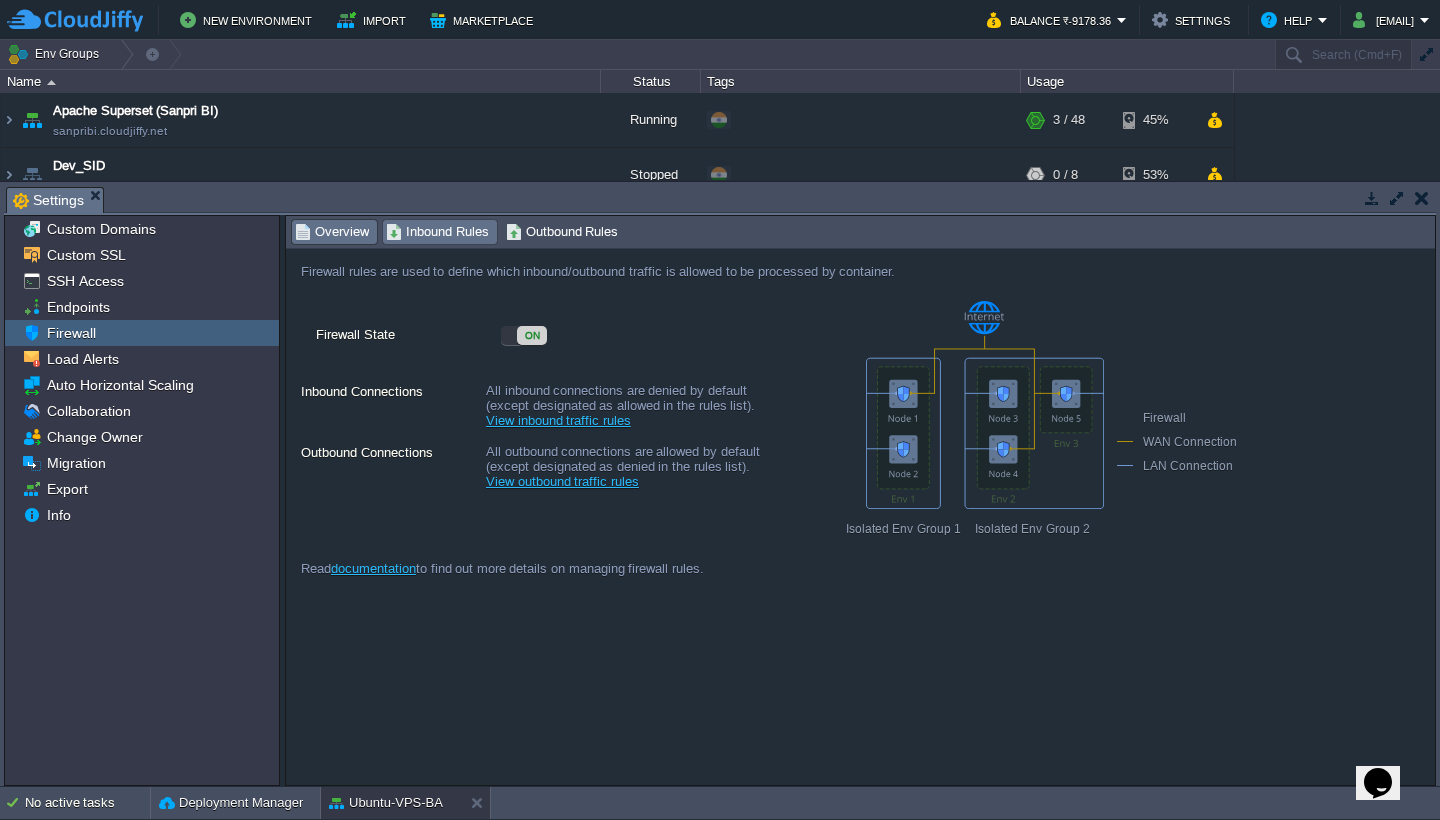 click on "Inbound Rules" at bounding box center [437, 232] 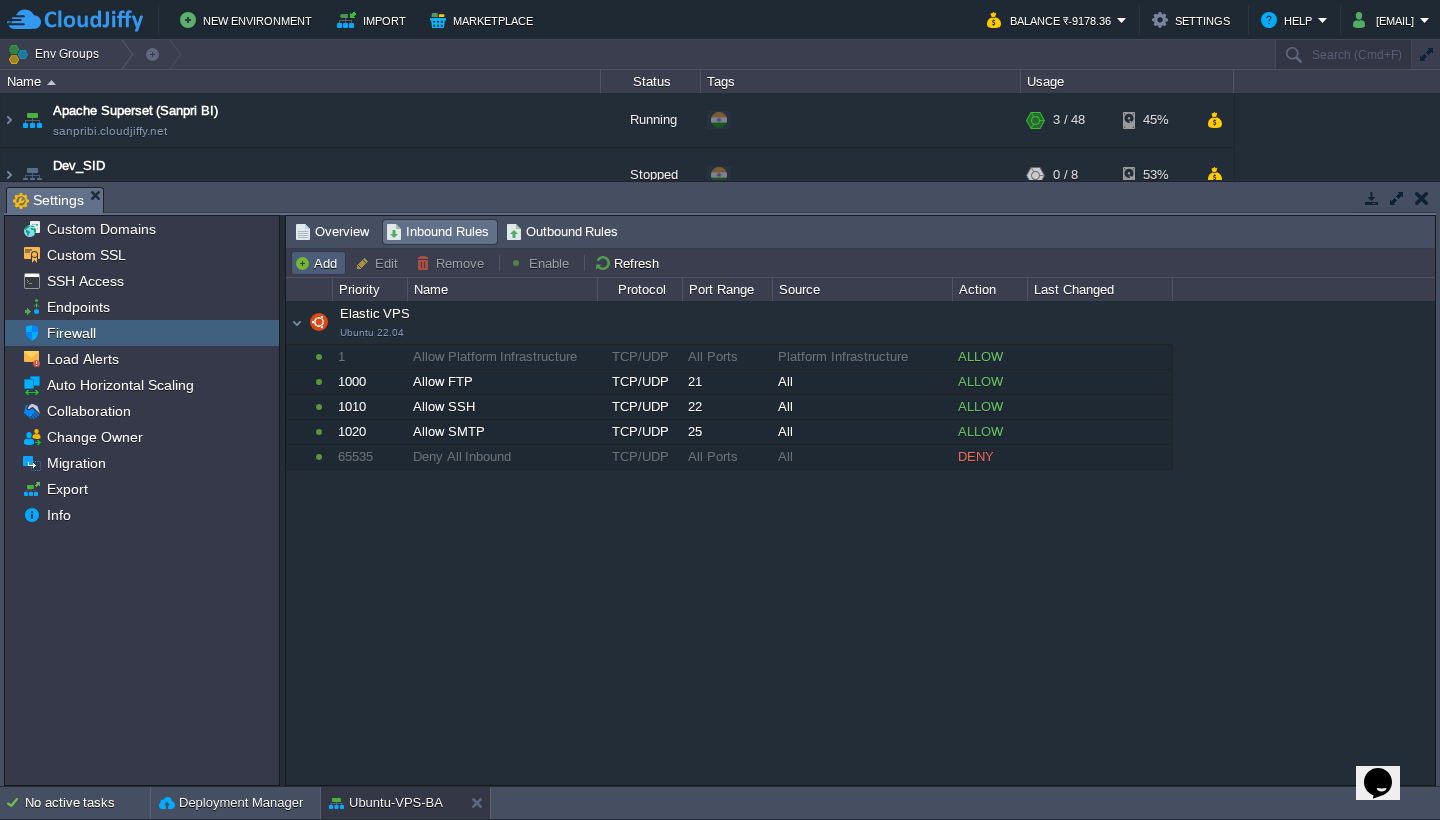 click on "Add" at bounding box center [318, 263] 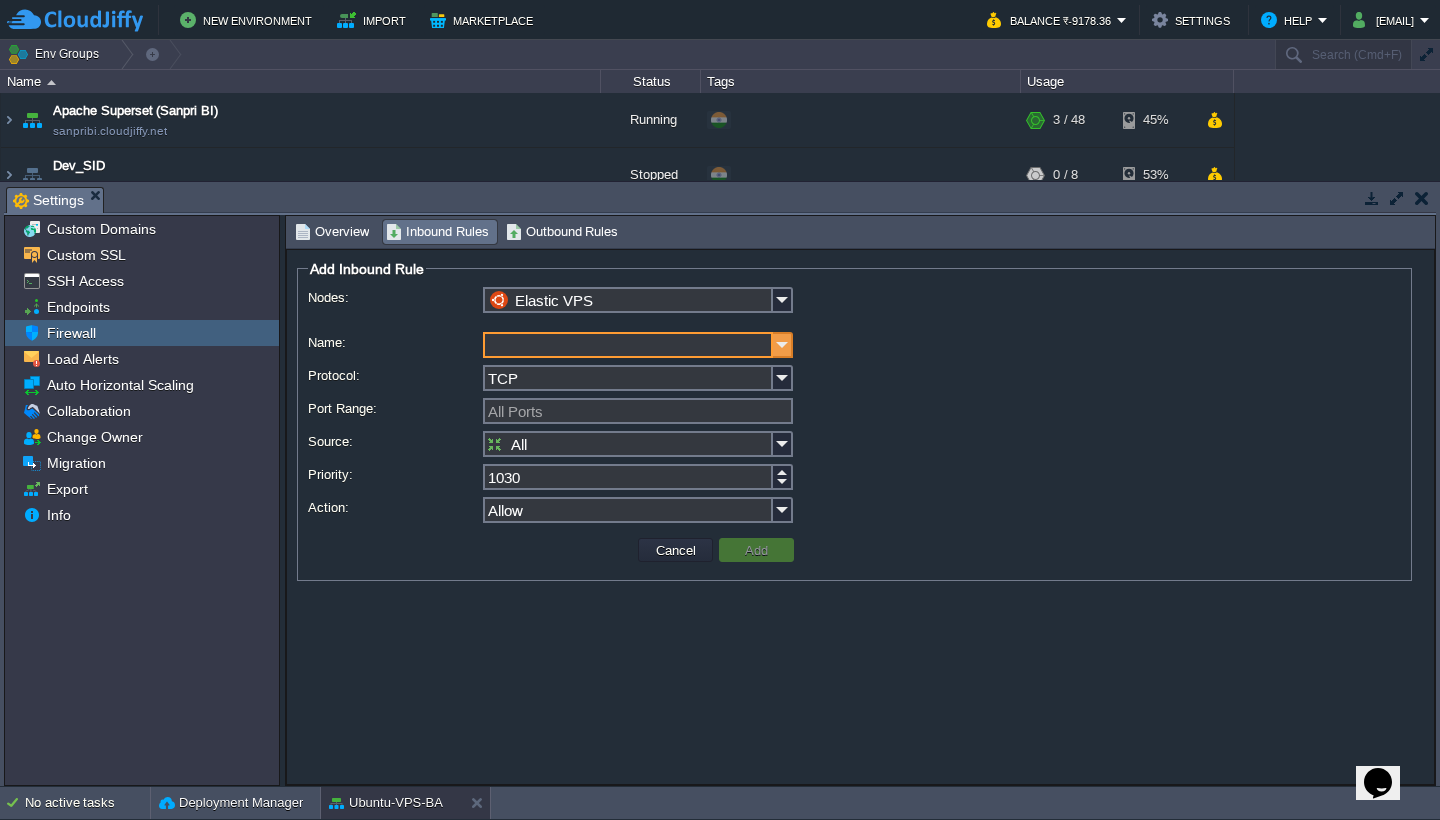 click at bounding box center (783, 345) 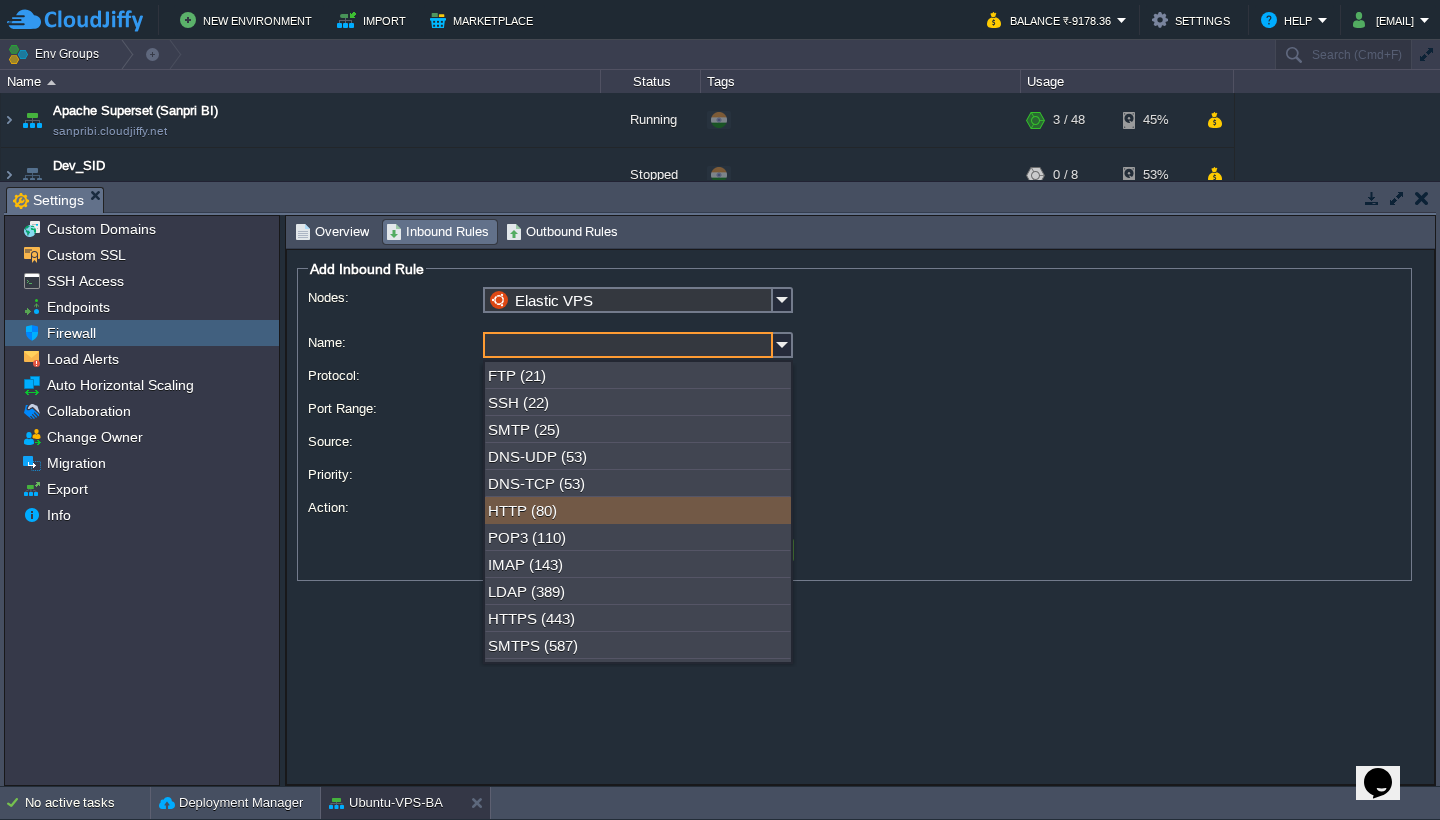 click on "HTTP (80)" at bounding box center (638, 510) 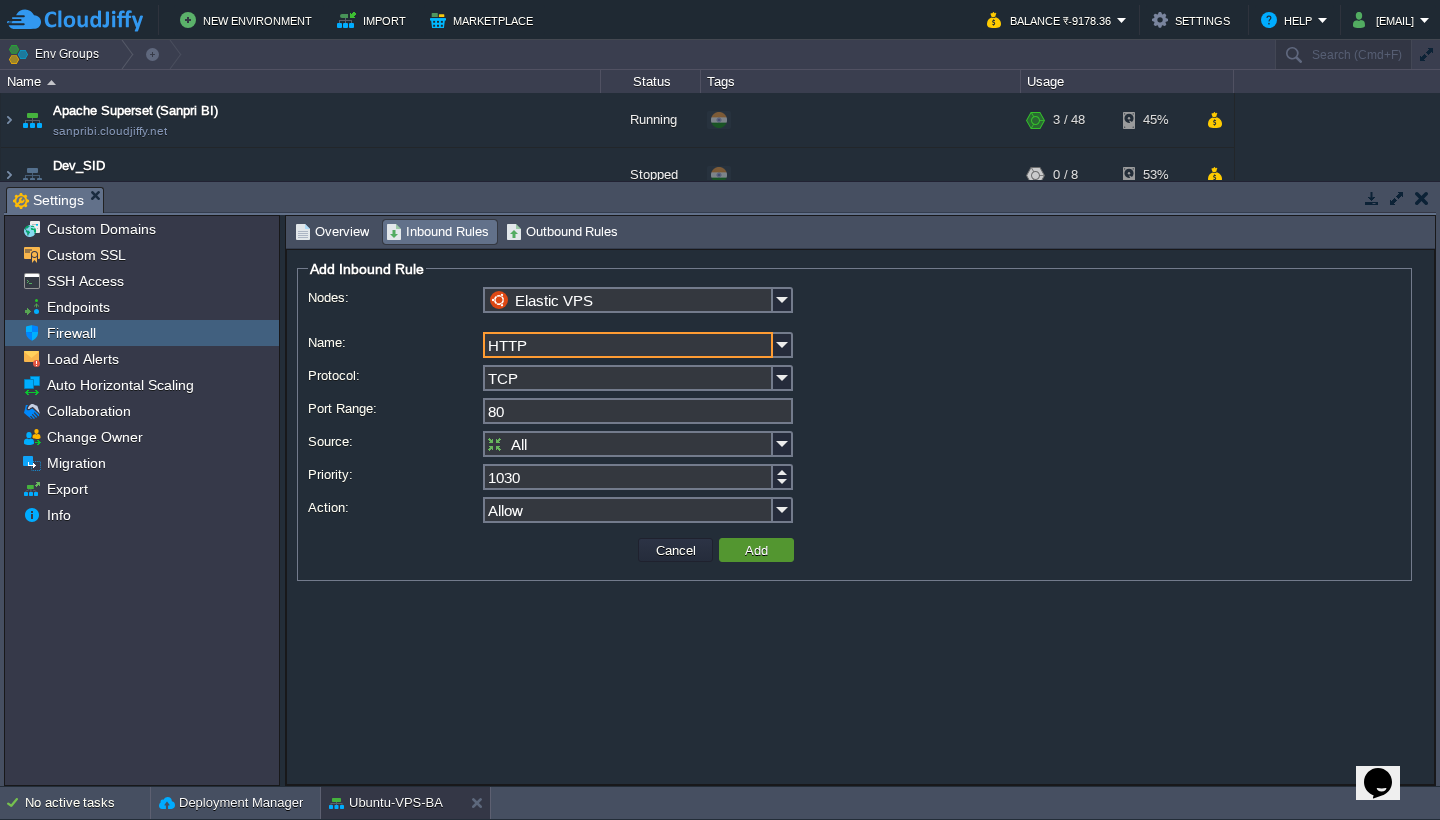 click on "Add" at bounding box center [756, 550] 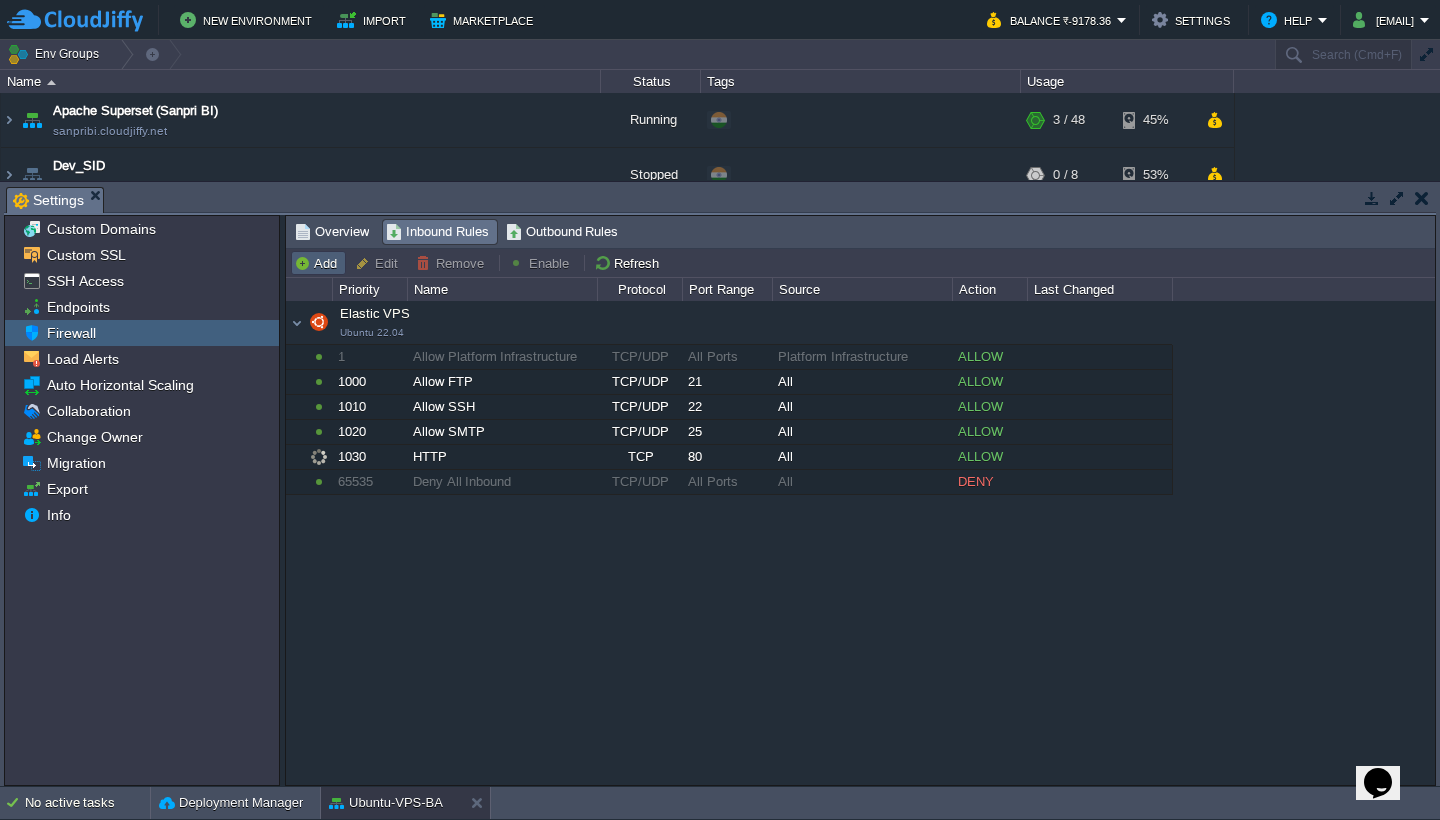 click on "Add" at bounding box center (318, 263) 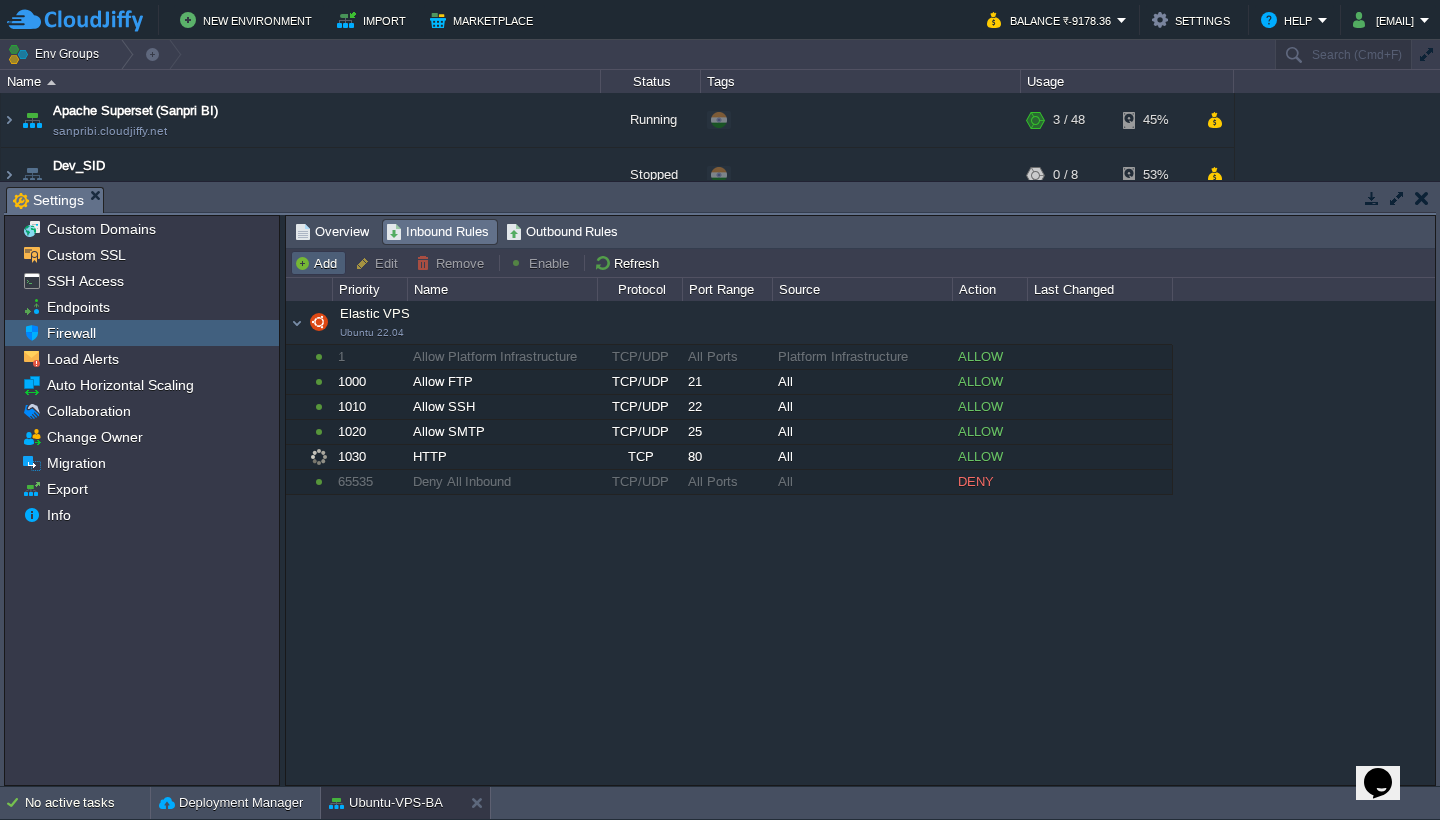 type on "Elastic VPS" 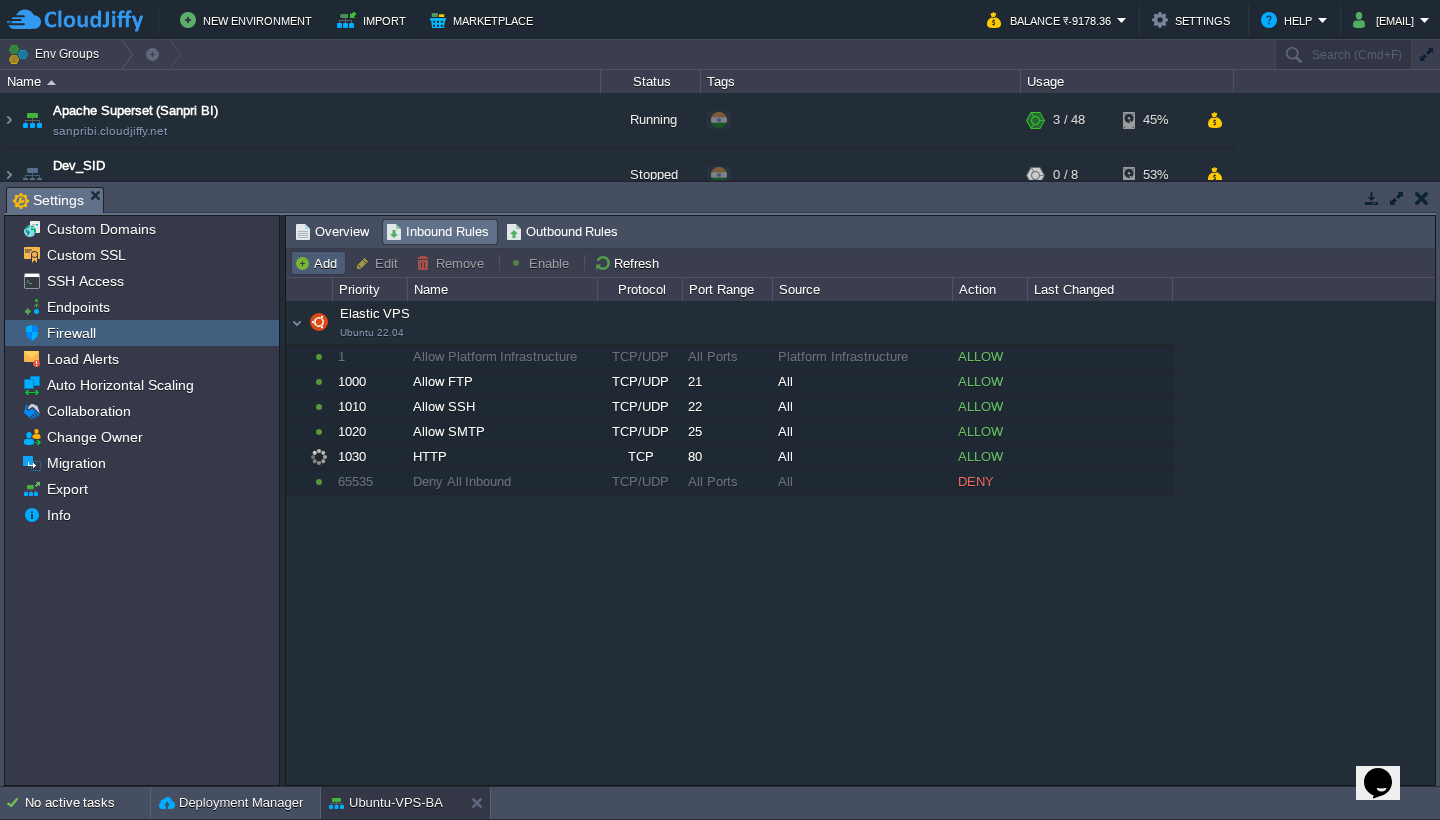 type on "1040" 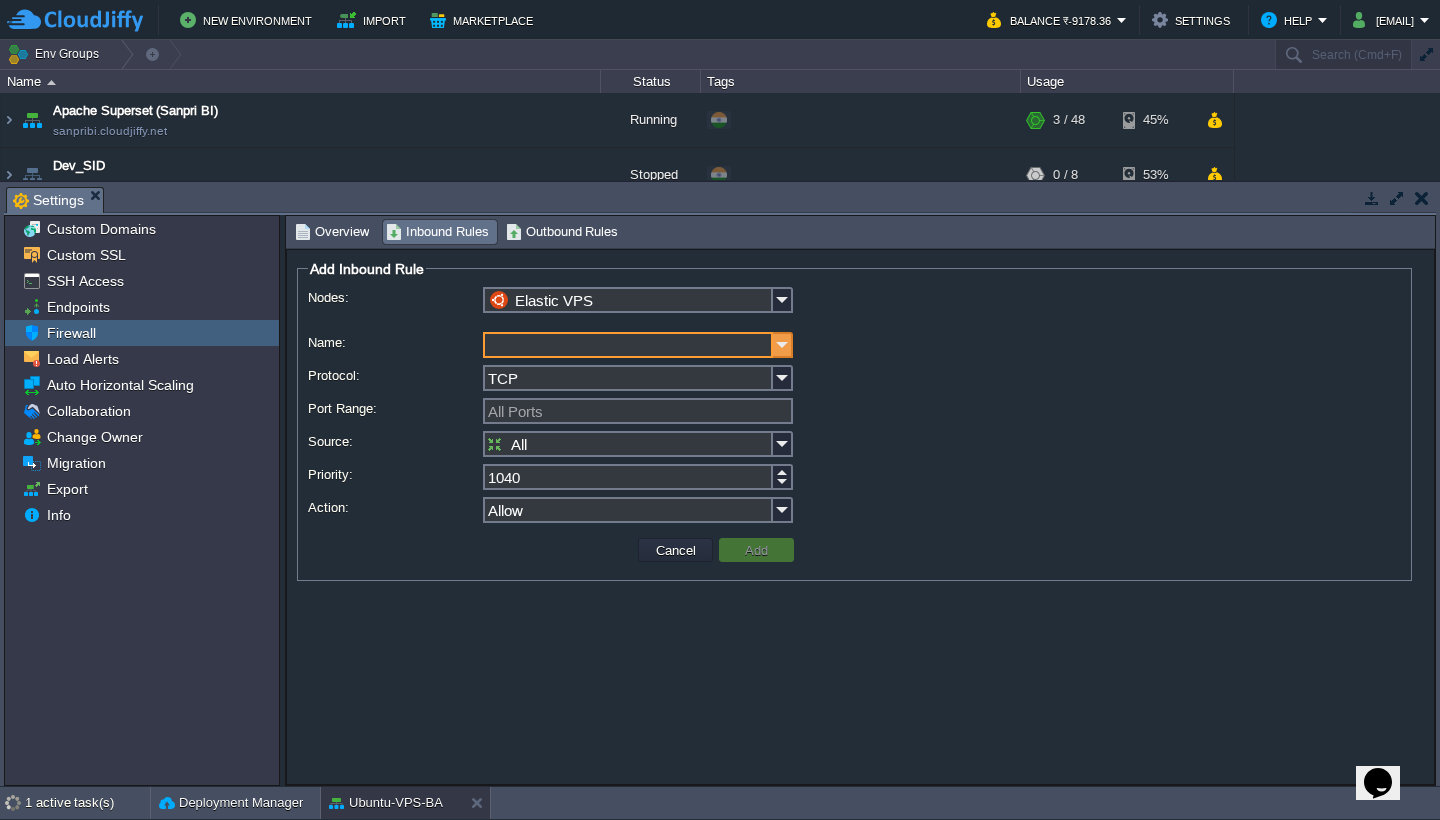 click at bounding box center (783, 345) 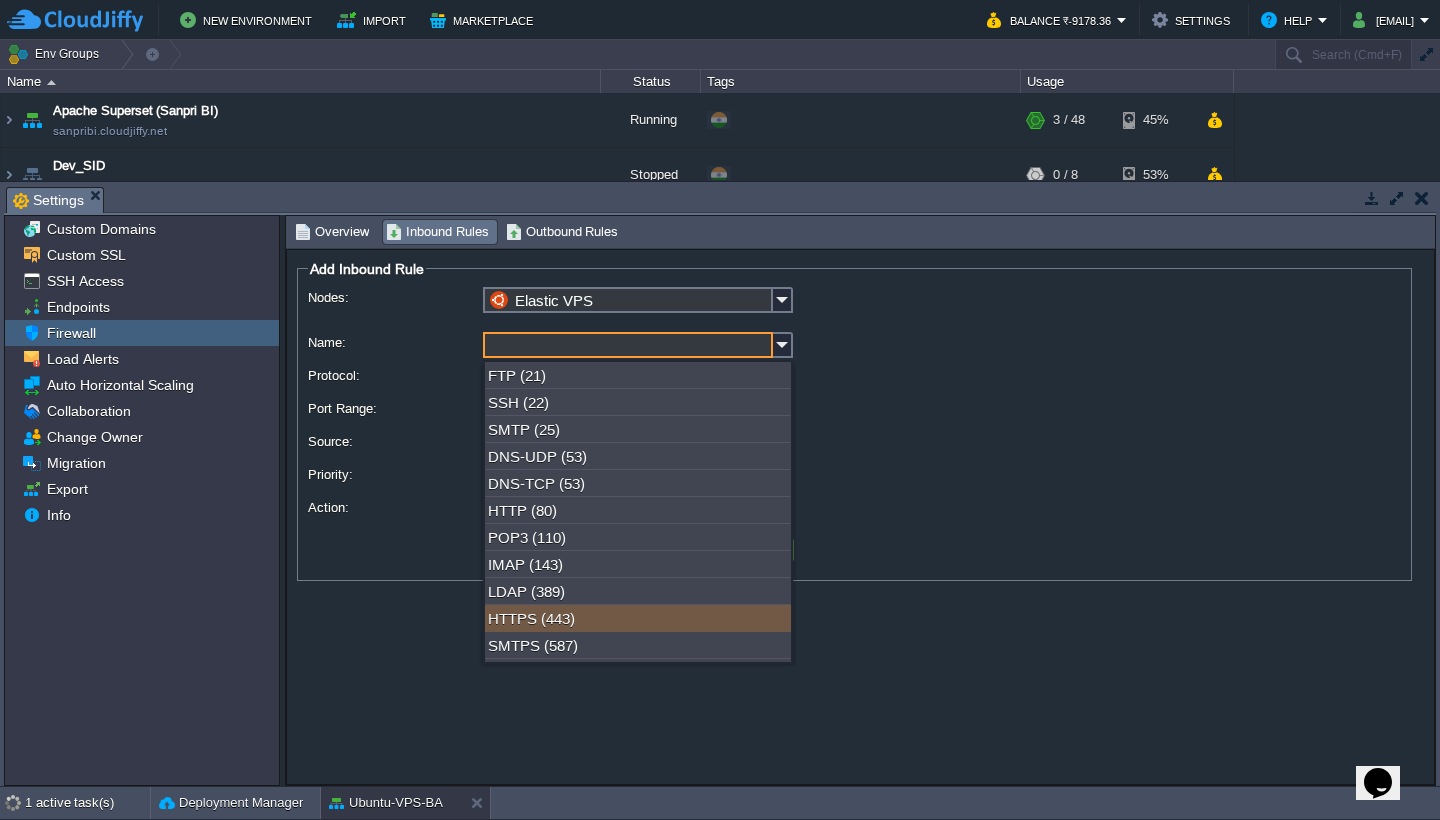 click on "HTTPS (443)" at bounding box center [638, 618] 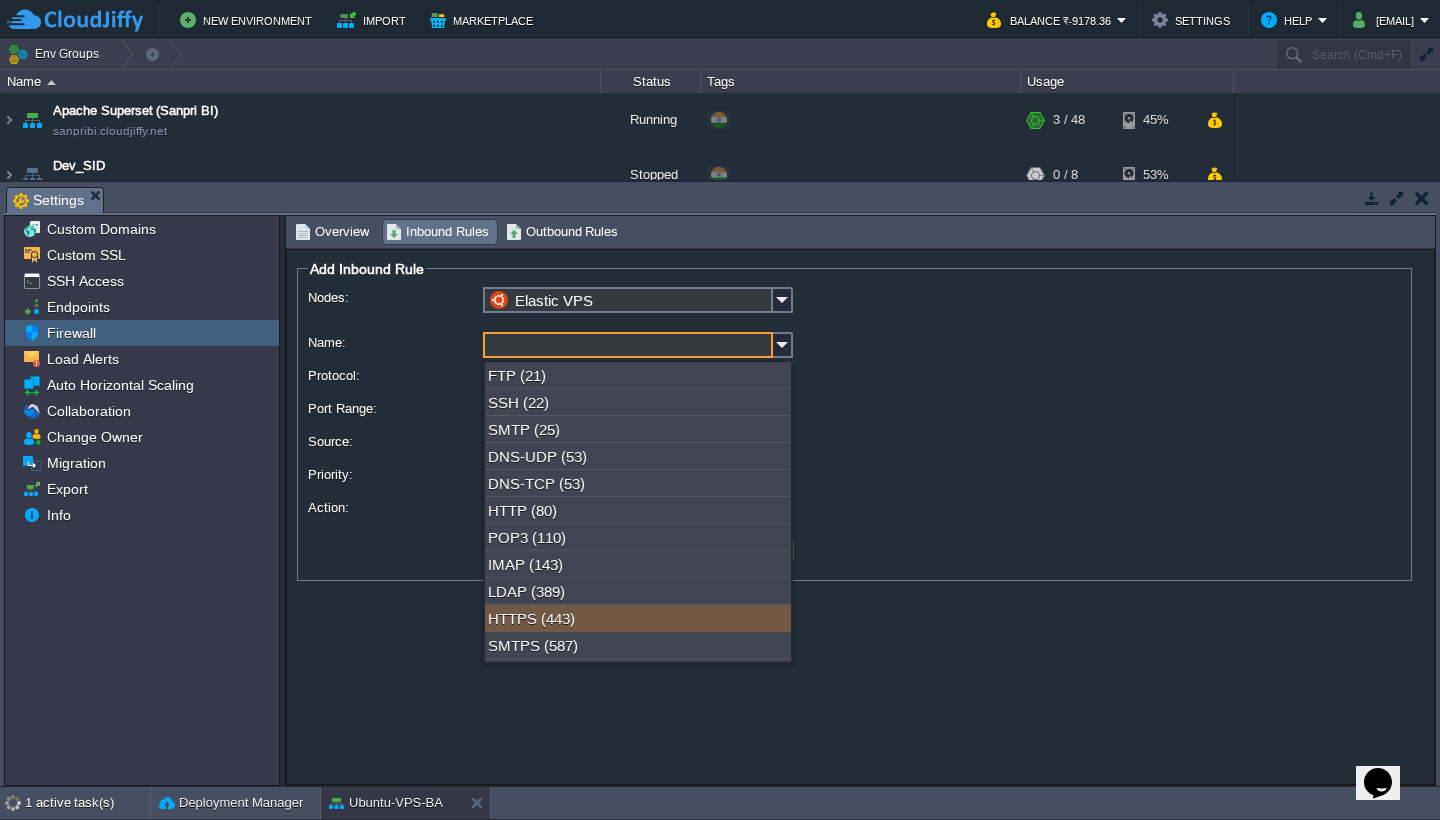 type on "HTTPS" 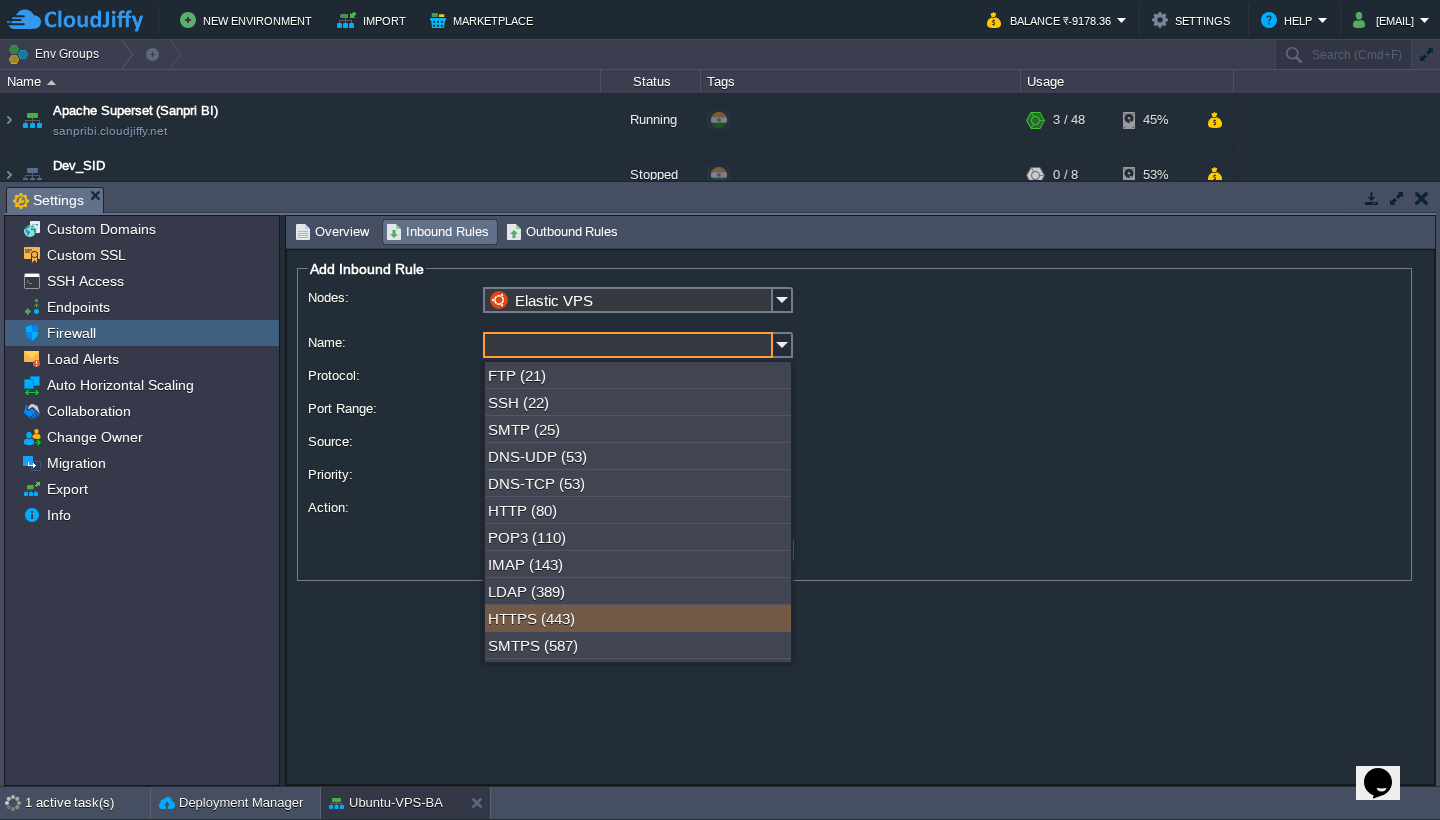 type on "443" 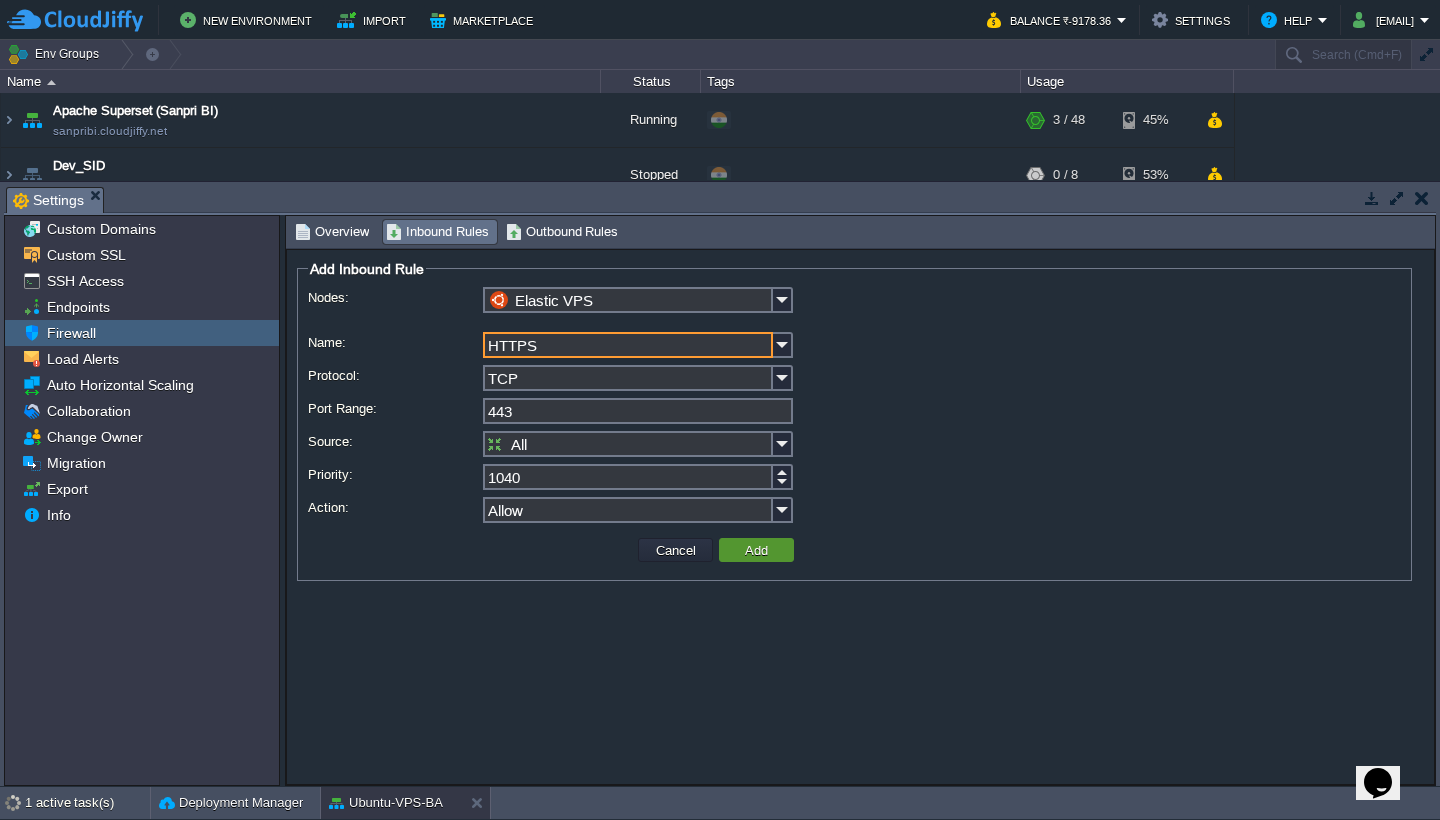 click on "Add" at bounding box center (756, 550) 